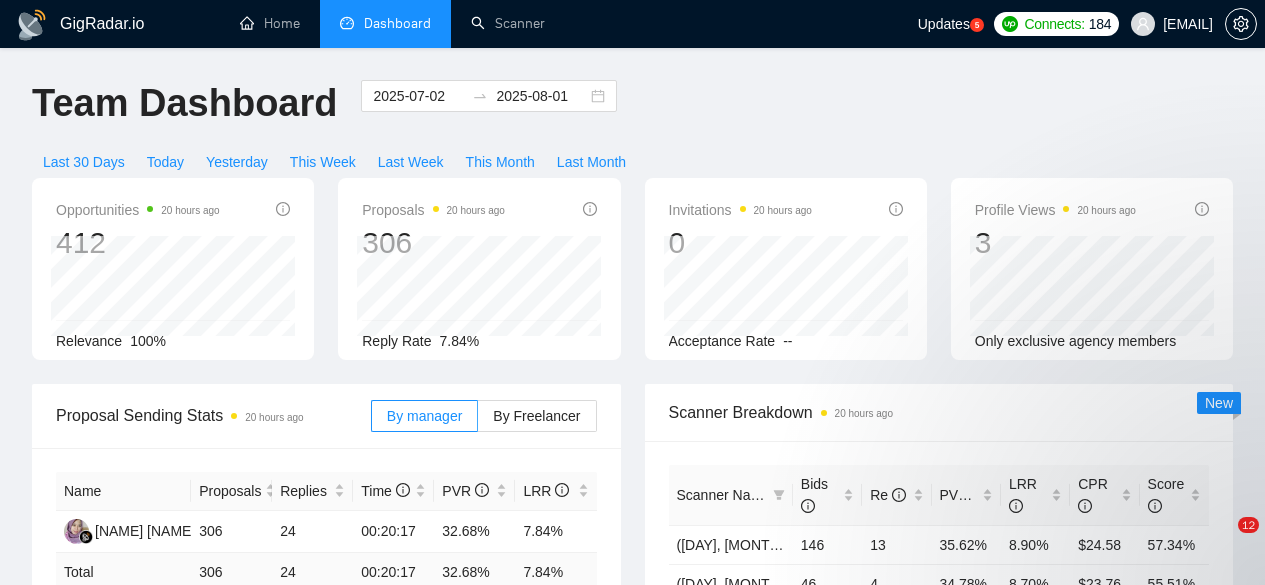 scroll, scrollTop: 419, scrollLeft: 0, axis: vertical 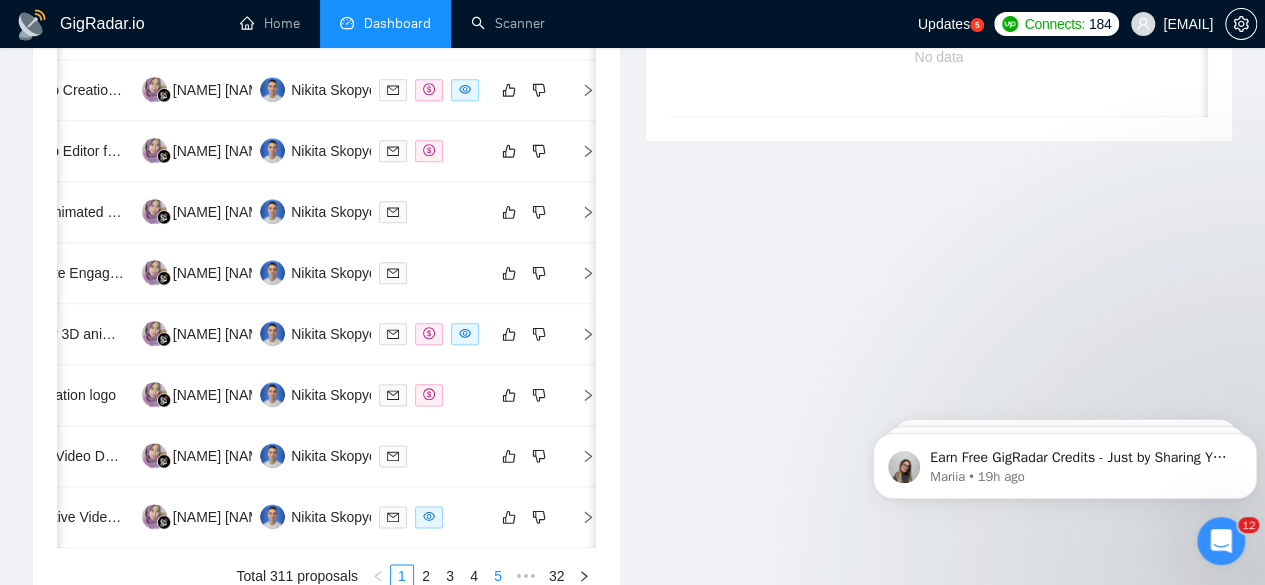 click on "5" at bounding box center (498, 576) 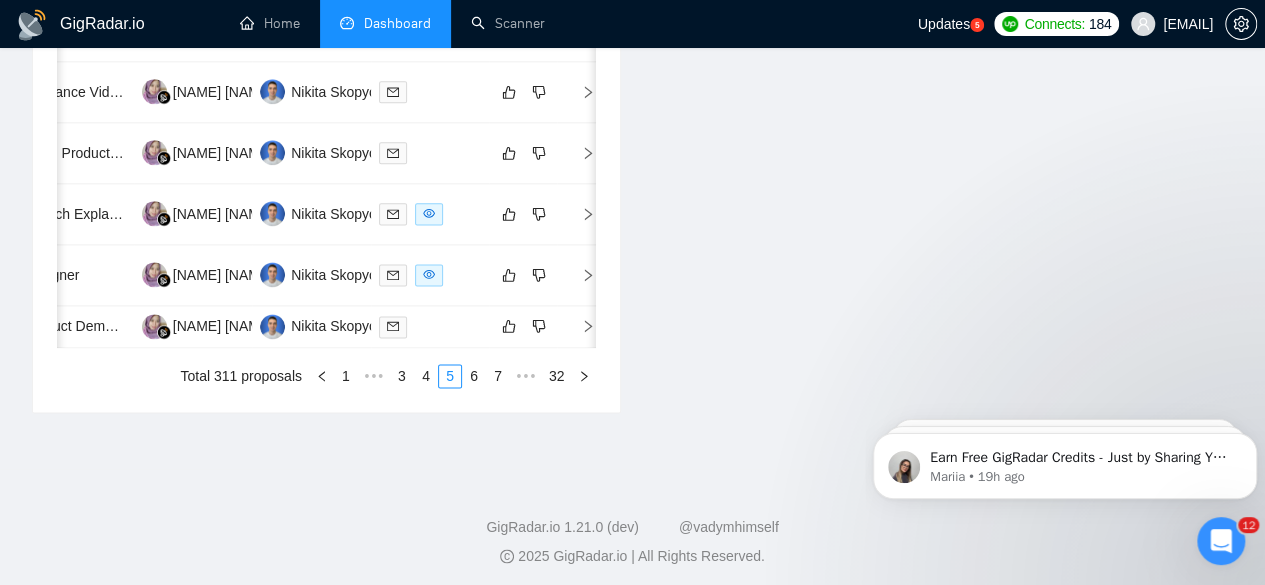 scroll, scrollTop: 1219, scrollLeft: 0, axis: vertical 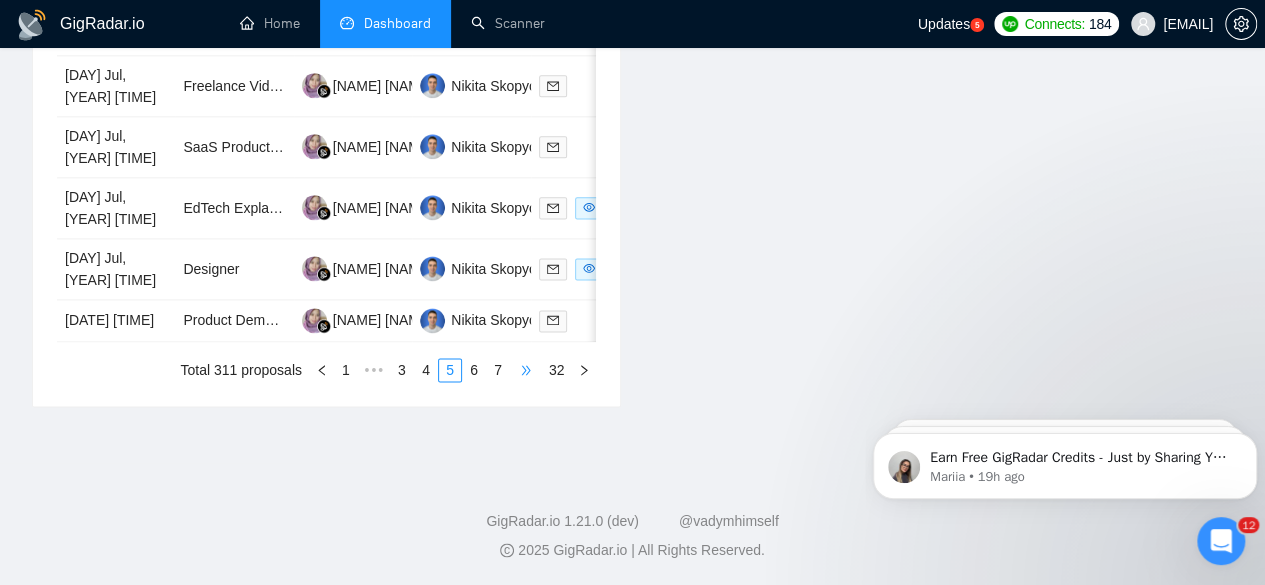 click on "•••" at bounding box center (526, 370) 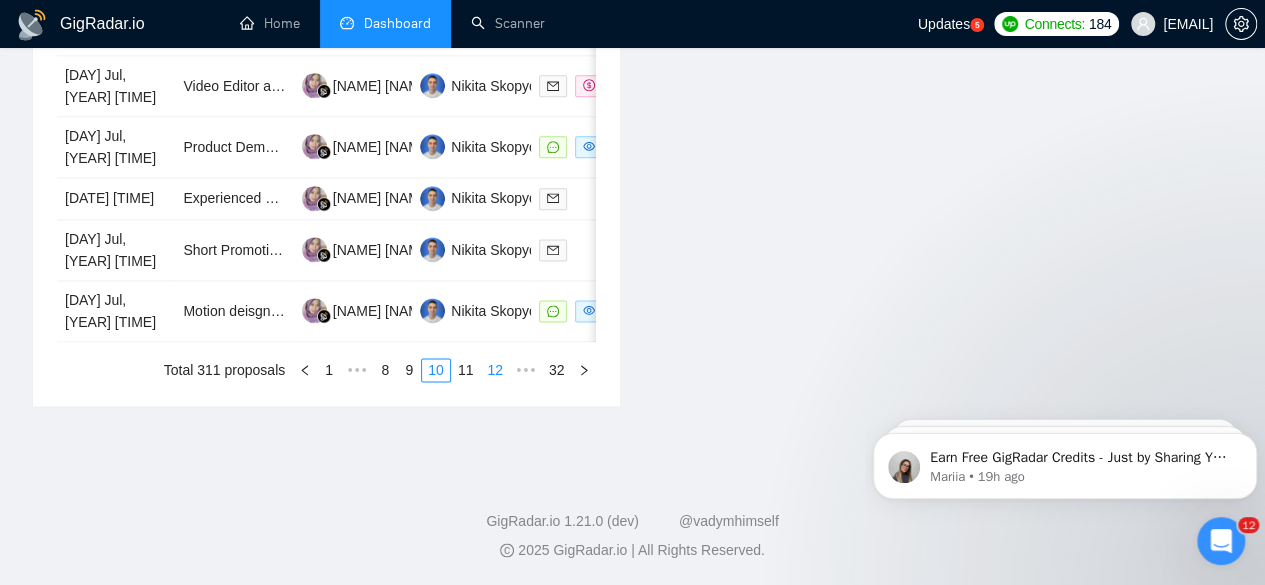 click on "12" at bounding box center [495, 370] 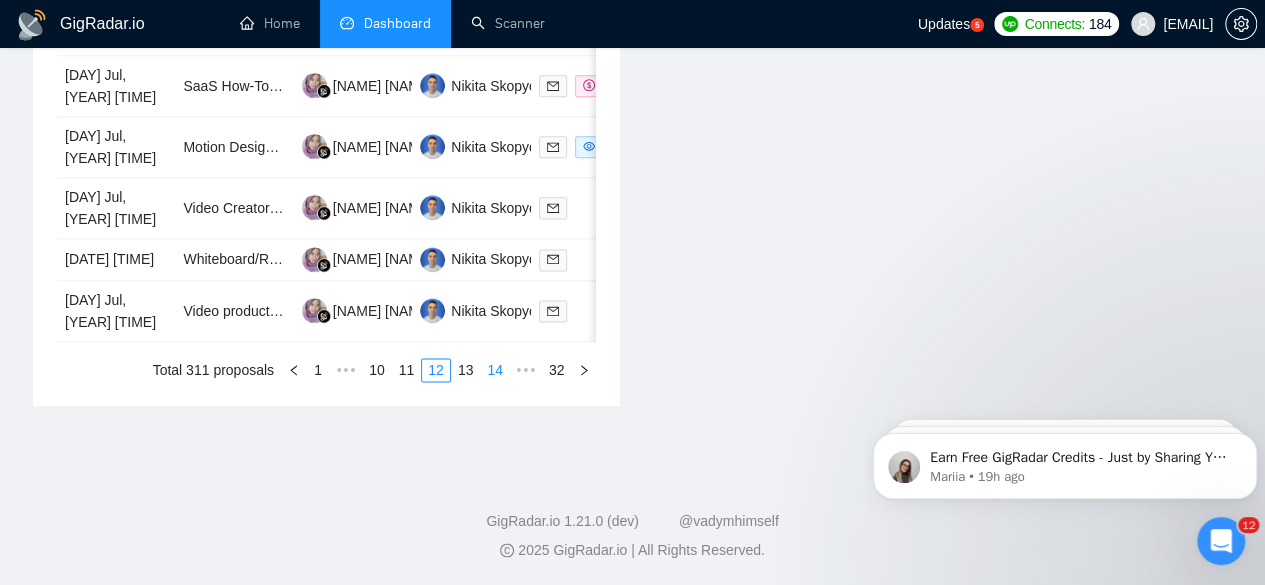 click on "14" at bounding box center (495, 370) 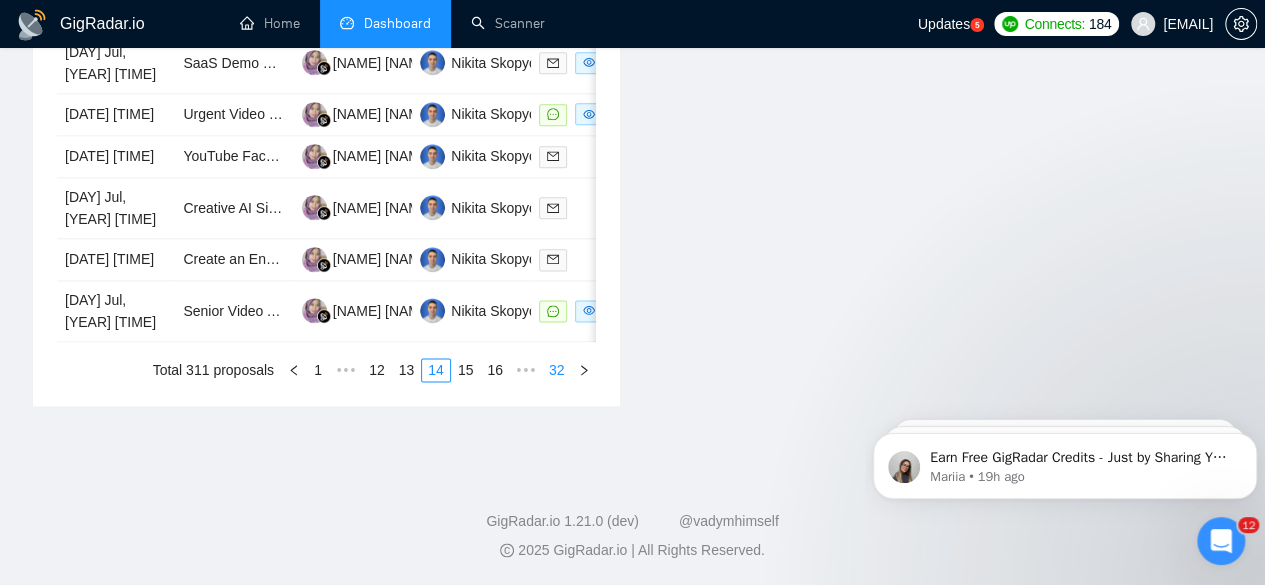 click on "32" at bounding box center [557, 370] 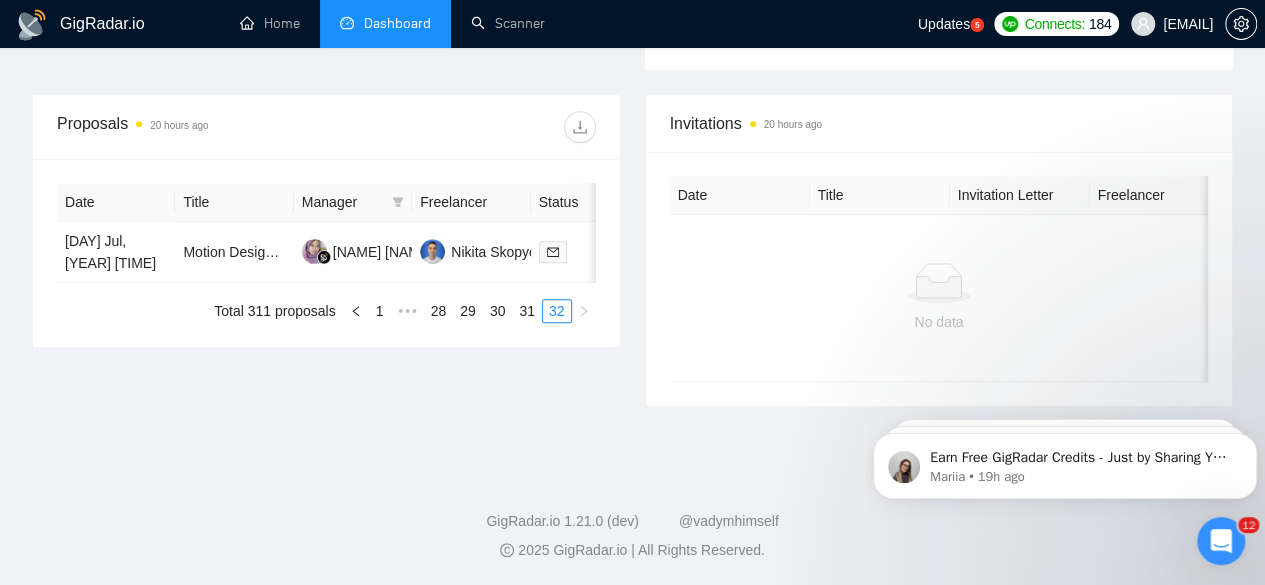 scroll, scrollTop: 732, scrollLeft: 0, axis: vertical 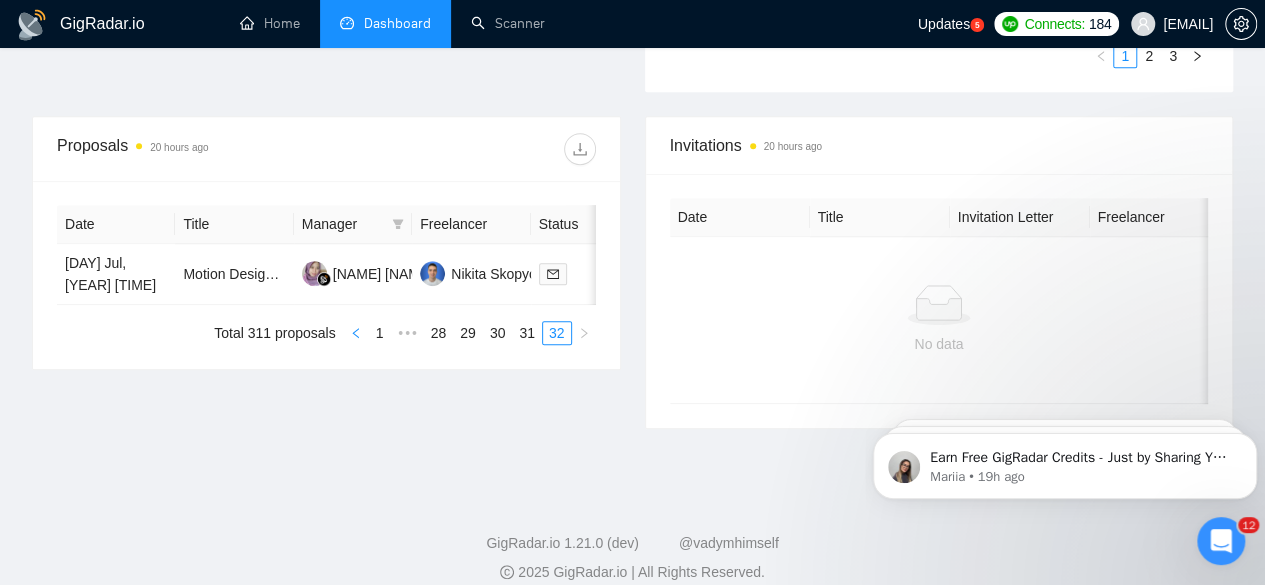 click 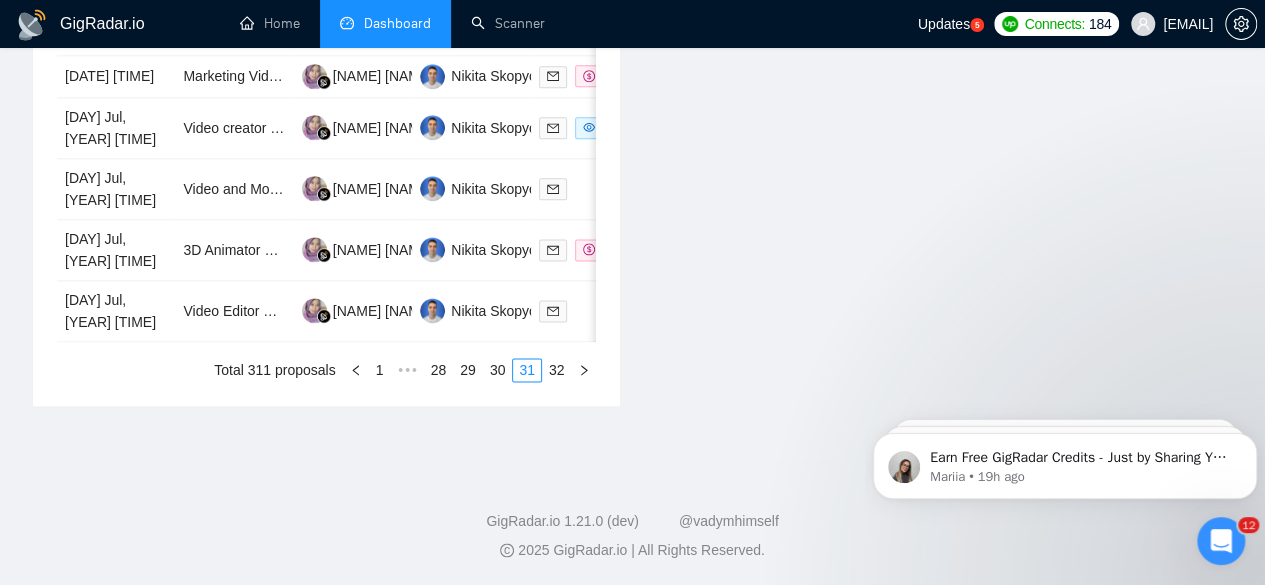 scroll, scrollTop: 1219, scrollLeft: 0, axis: vertical 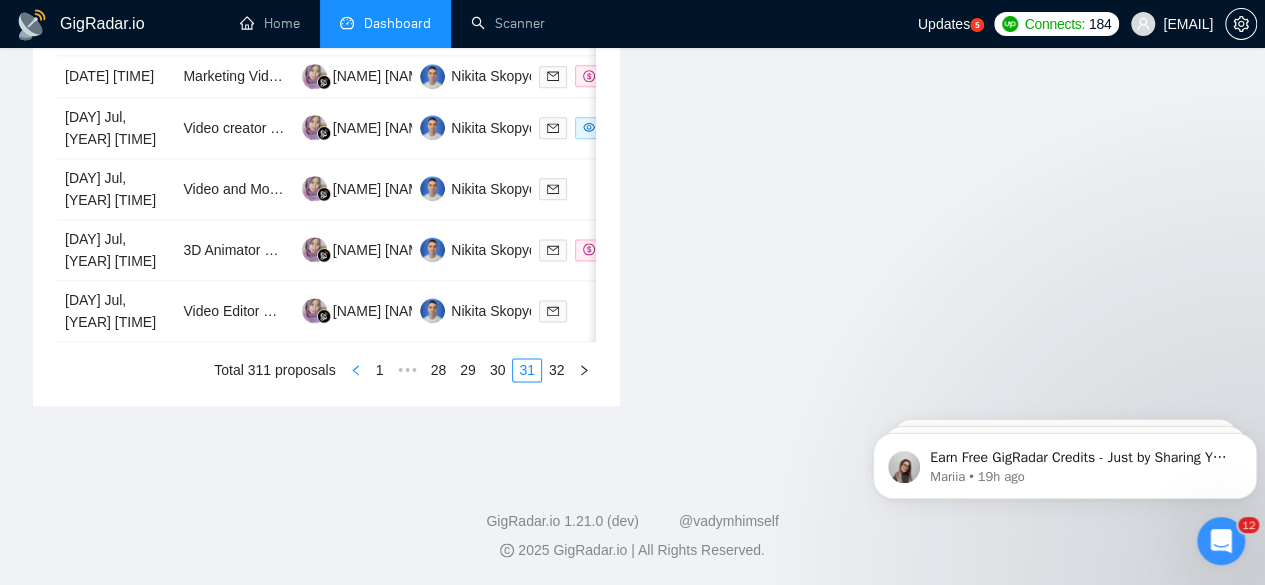 click at bounding box center [356, 370] 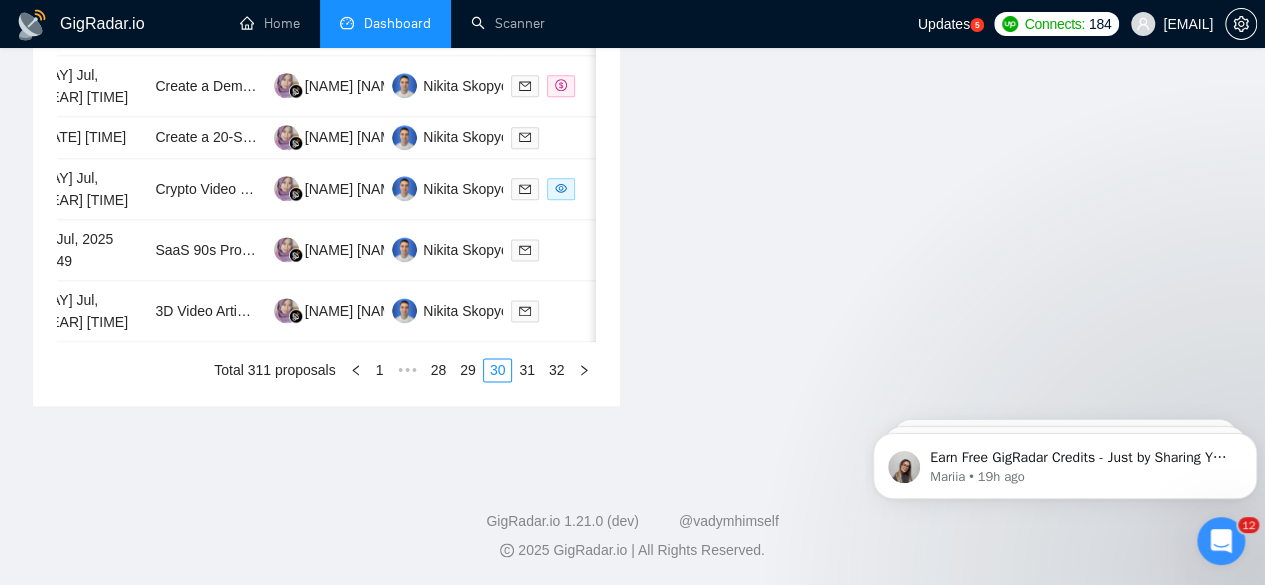 scroll, scrollTop: 0, scrollLeft: 0, axis: both 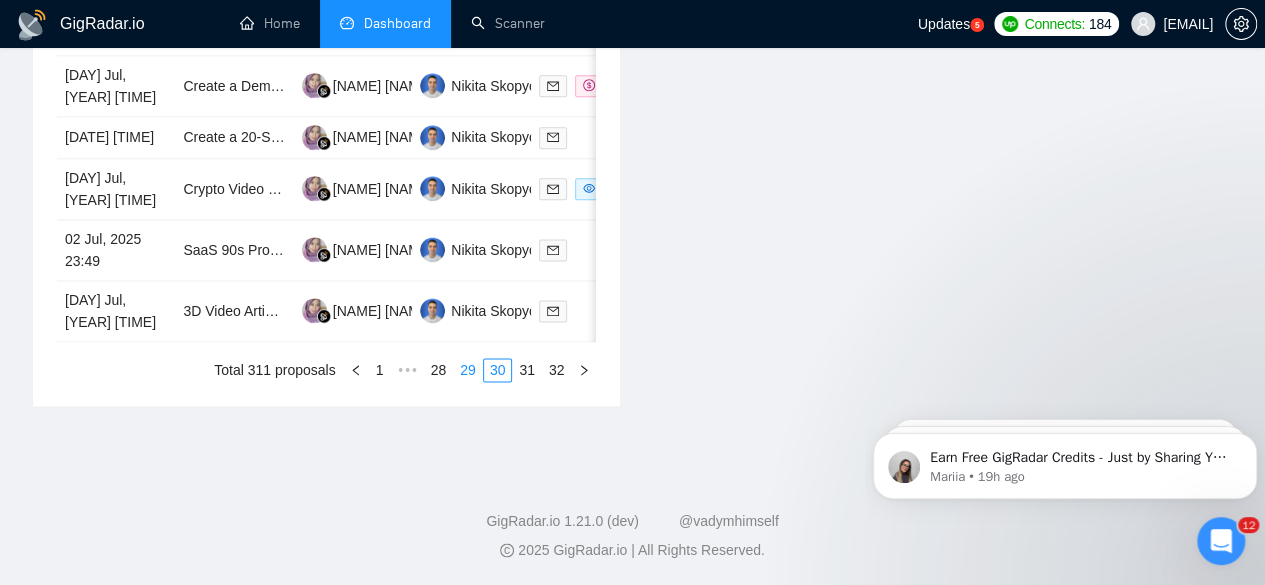 click on "29" at bounding box center [468, 370] 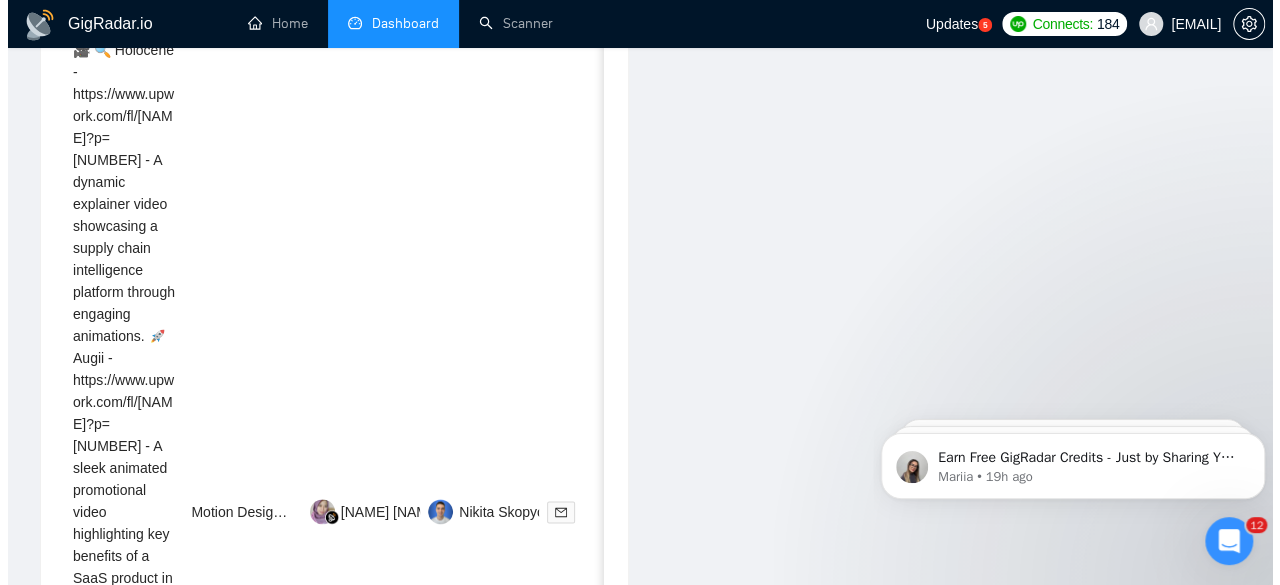 scroll, scrollTop: 1219, scrollLeft: 0, axis: vertical 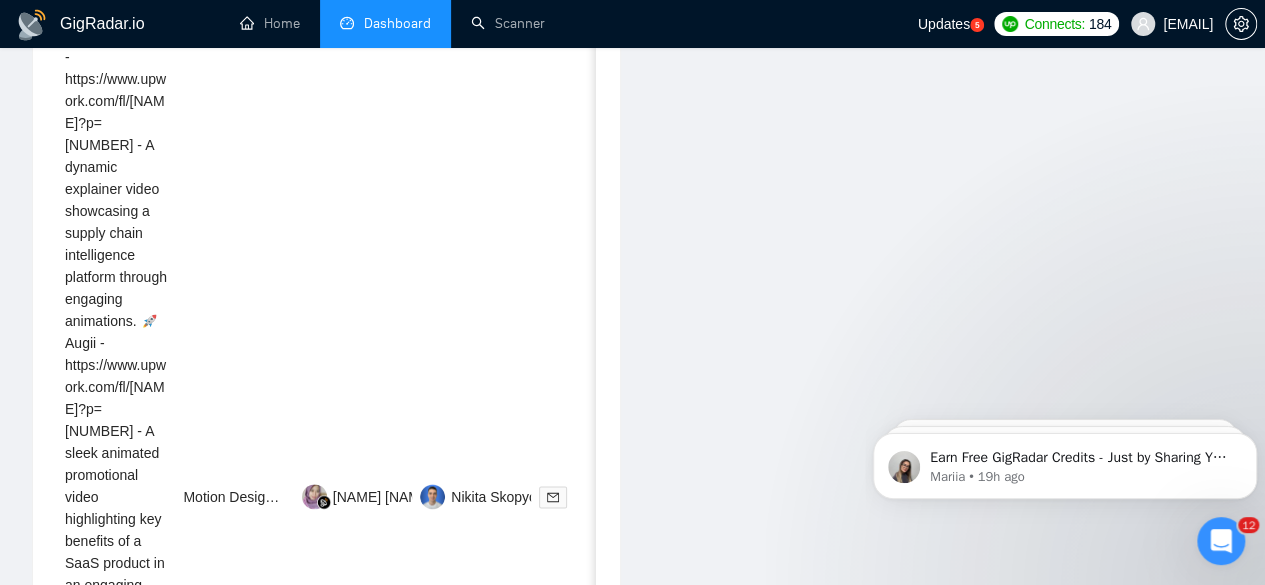 click on "28" at bounding box center (439, 1655) 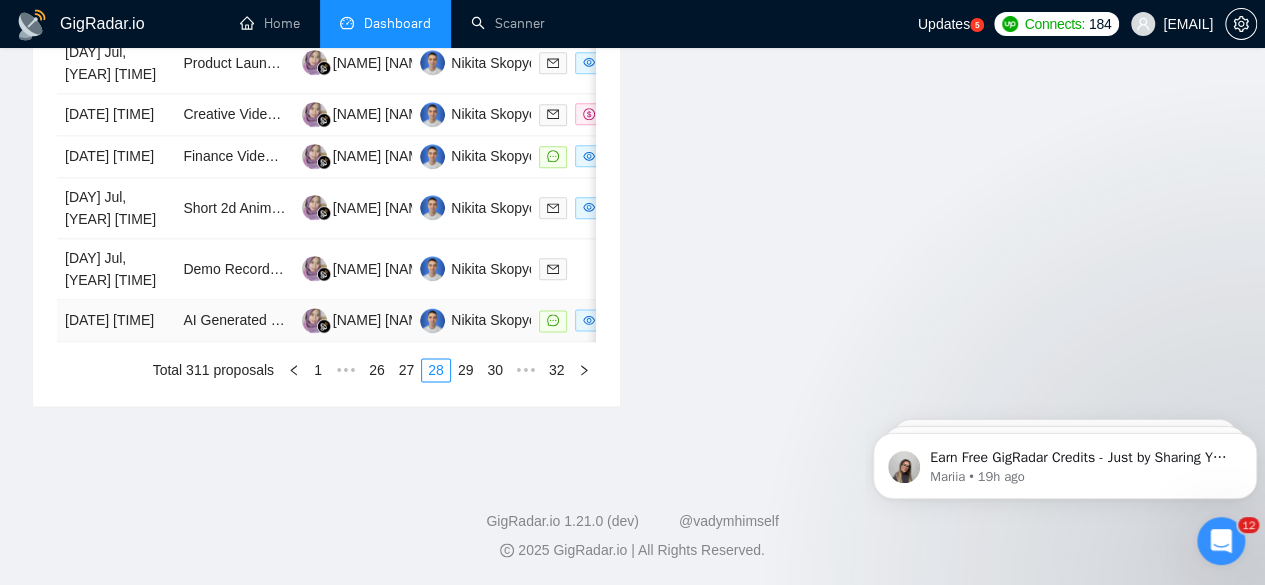 click on "[DATE] [TIME]" at bounding box center [116, 321] 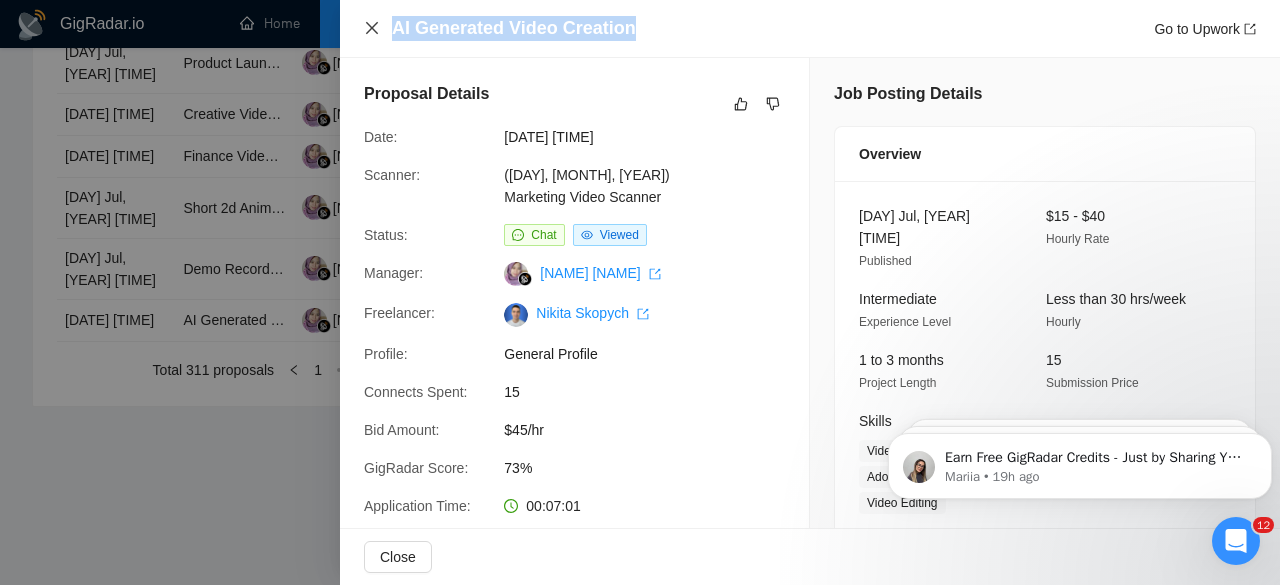 drag, startPoint x: 647, startPoint y: 25, endPoint x: 378, endPoint y: 32, distance: 269.09106 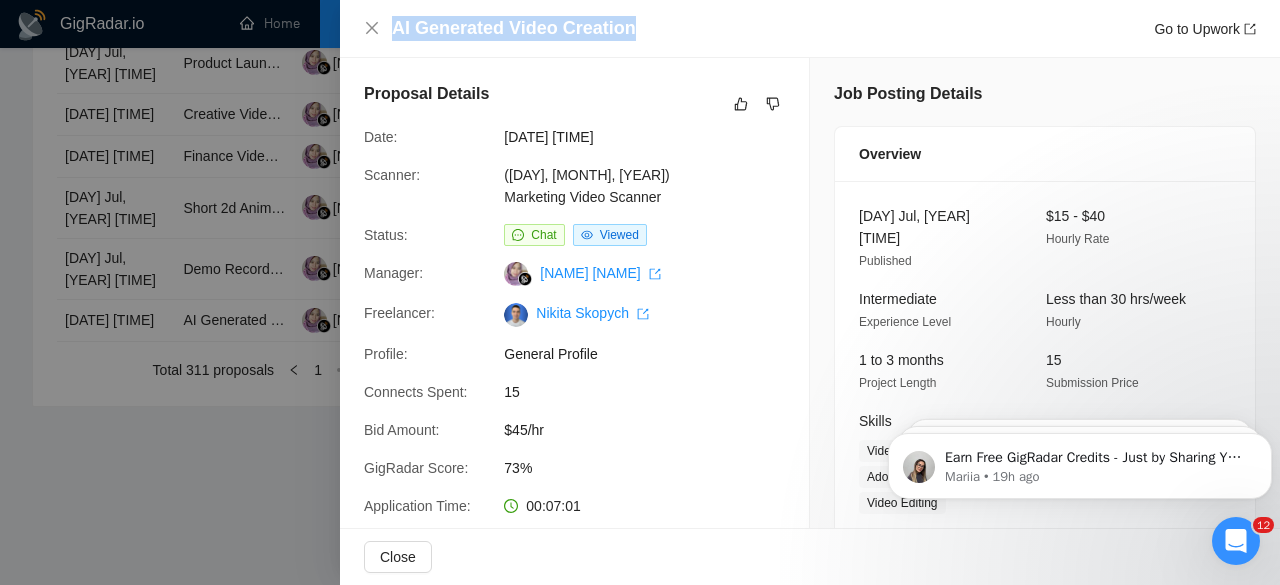 copy on "AI Generated Video Creation" 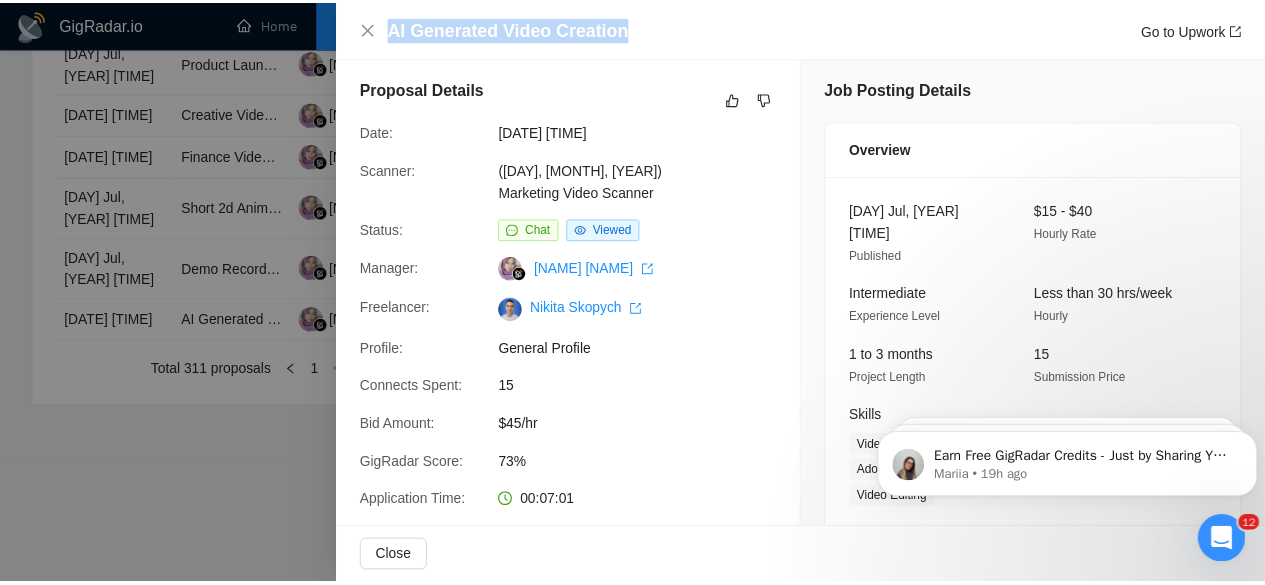 scroll, scrollTop: 0, scrollLeft: 0, axis: both 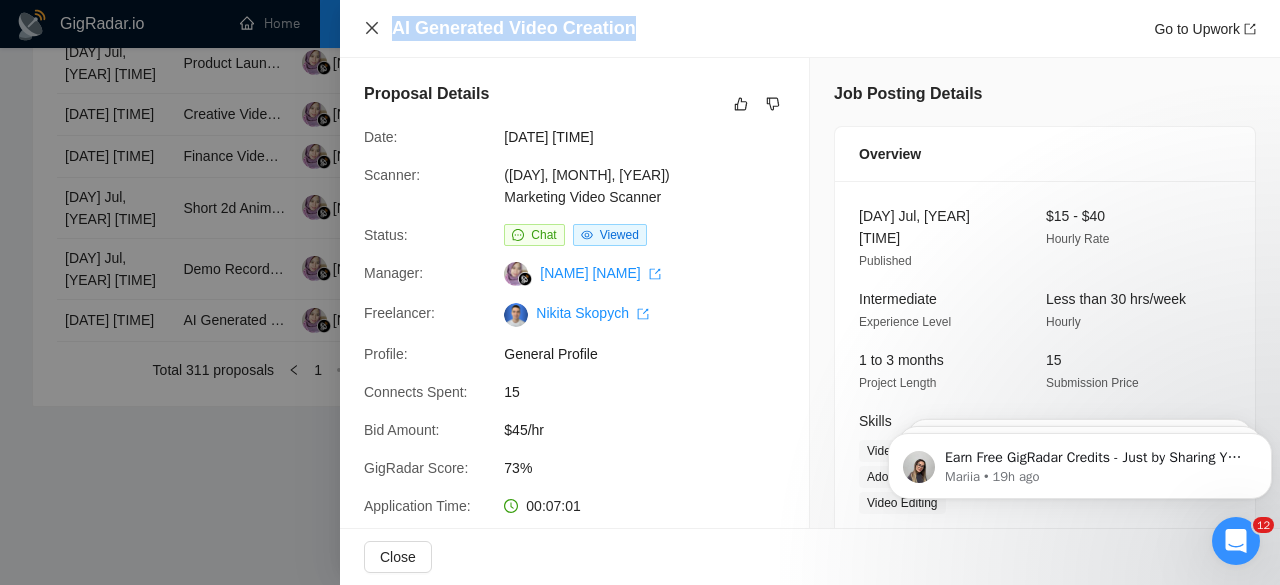 click 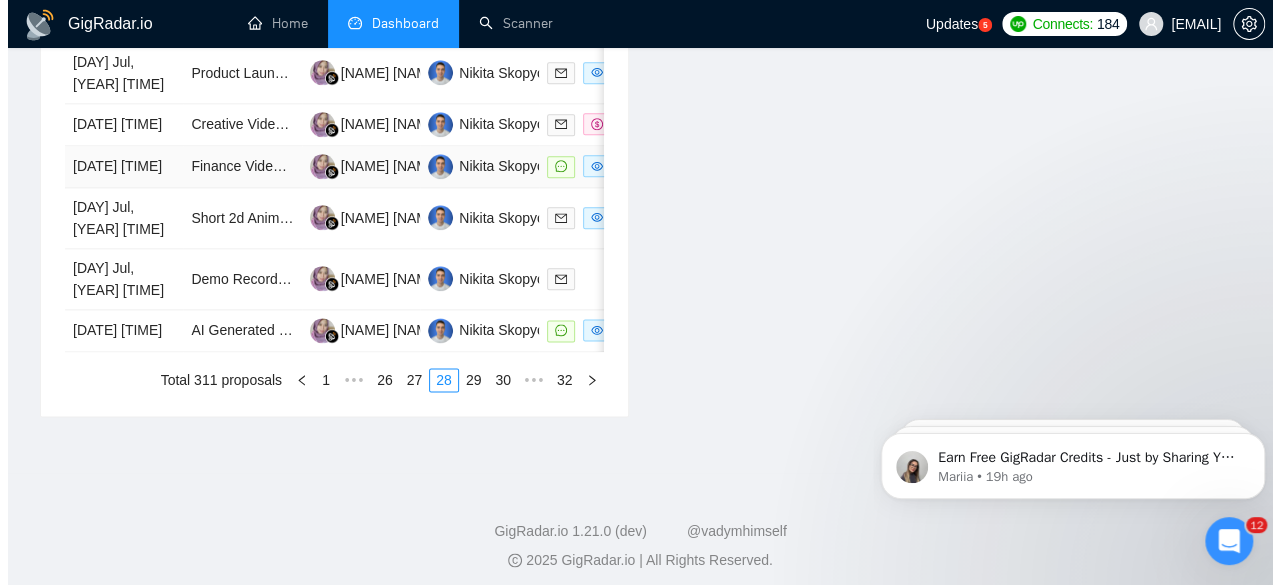 scroll, scrollTop: 1119, scrollLeft: 0, axis: vertical 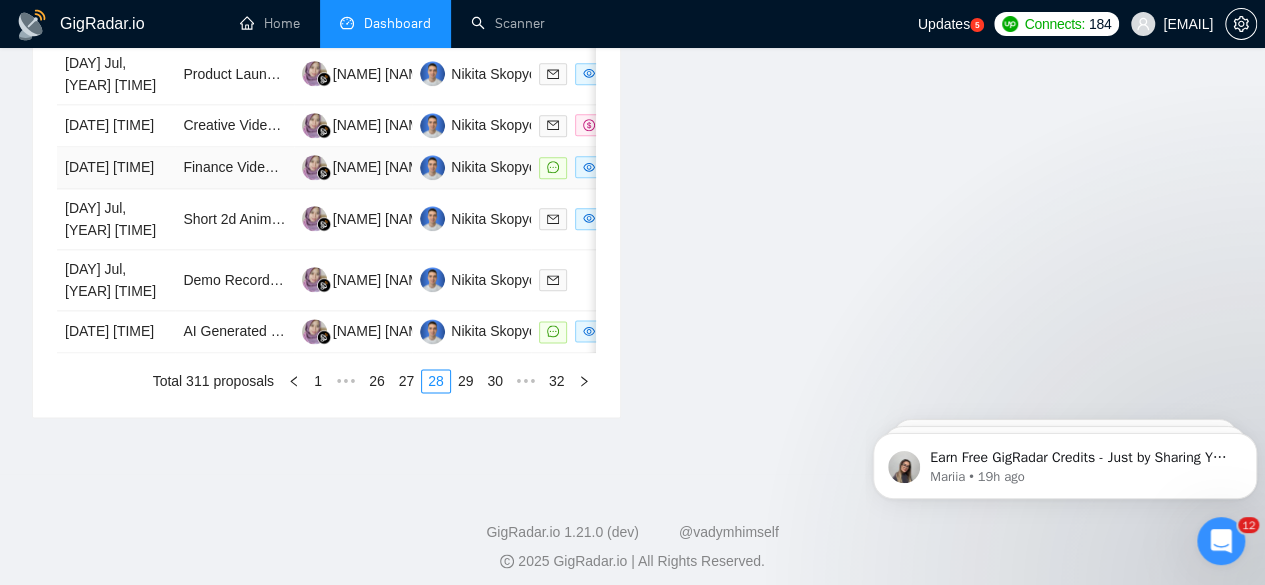 click on "[DATE] [TIME]" at bounding box center (116, 168) 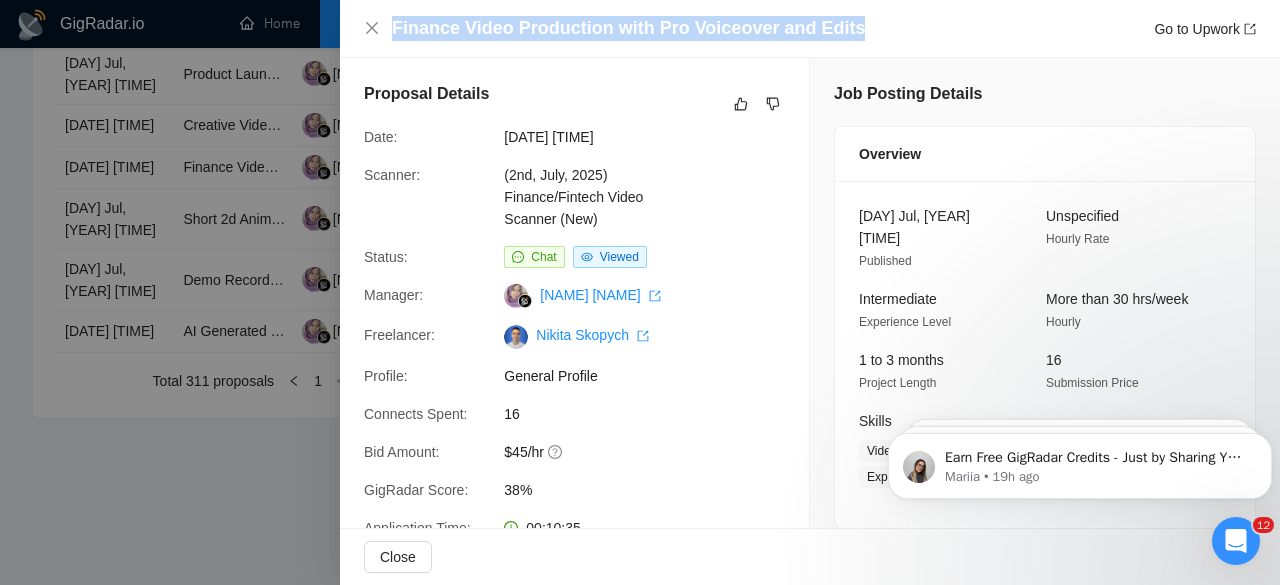 drag, startPoint x: 851, startPoint y: 25, endPoint x: 361, endPoint y: 44, distance: 490.36823 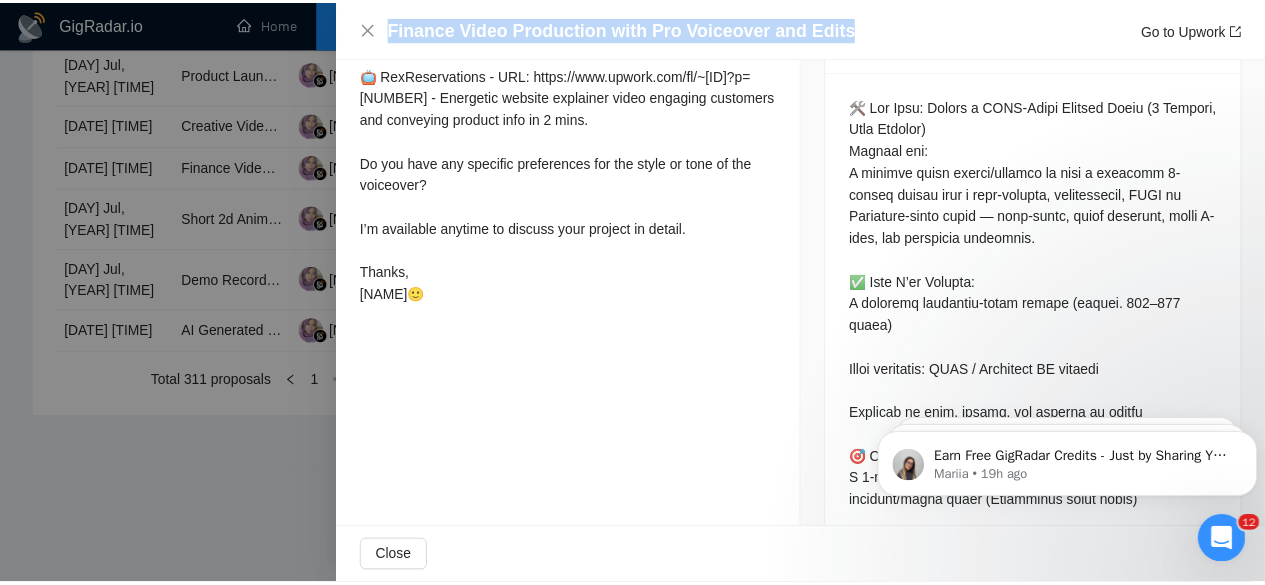 scroll, scrollTop: 900, scrollLeft: 0, axis: vertical 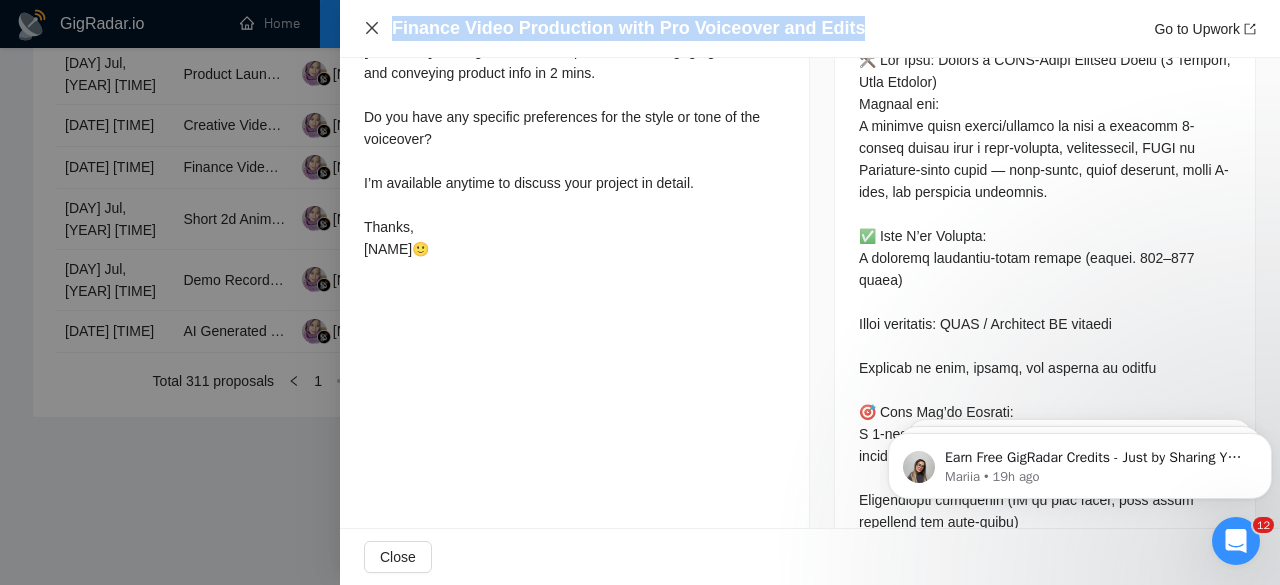 click 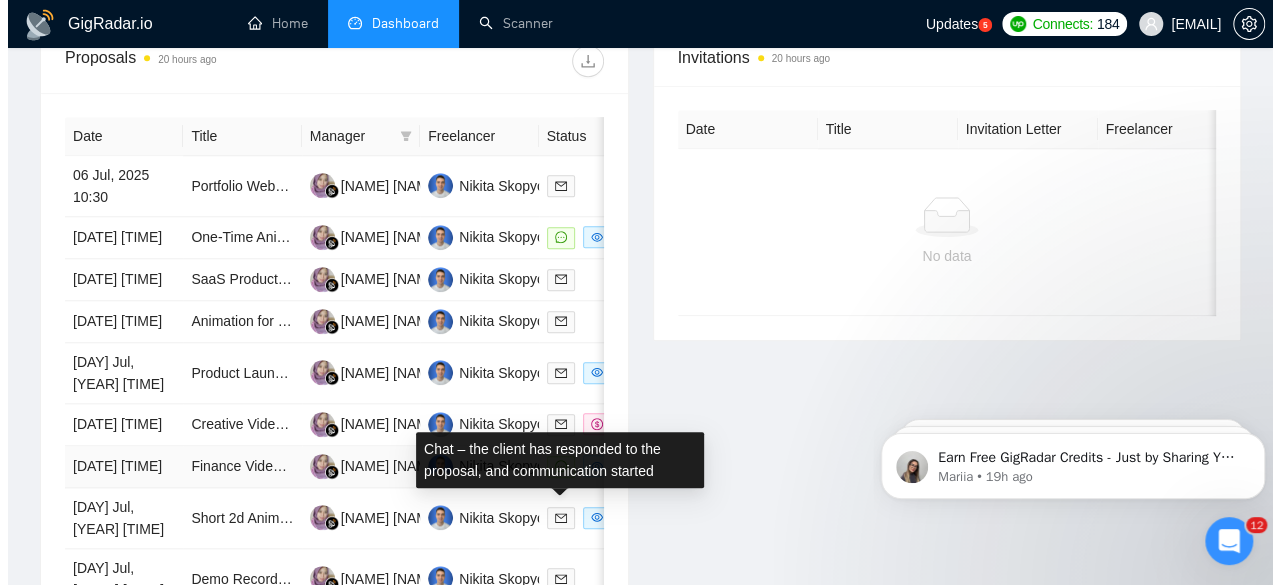scroll, scrollTop: 819, scrollLeft: 0, axis: vertical 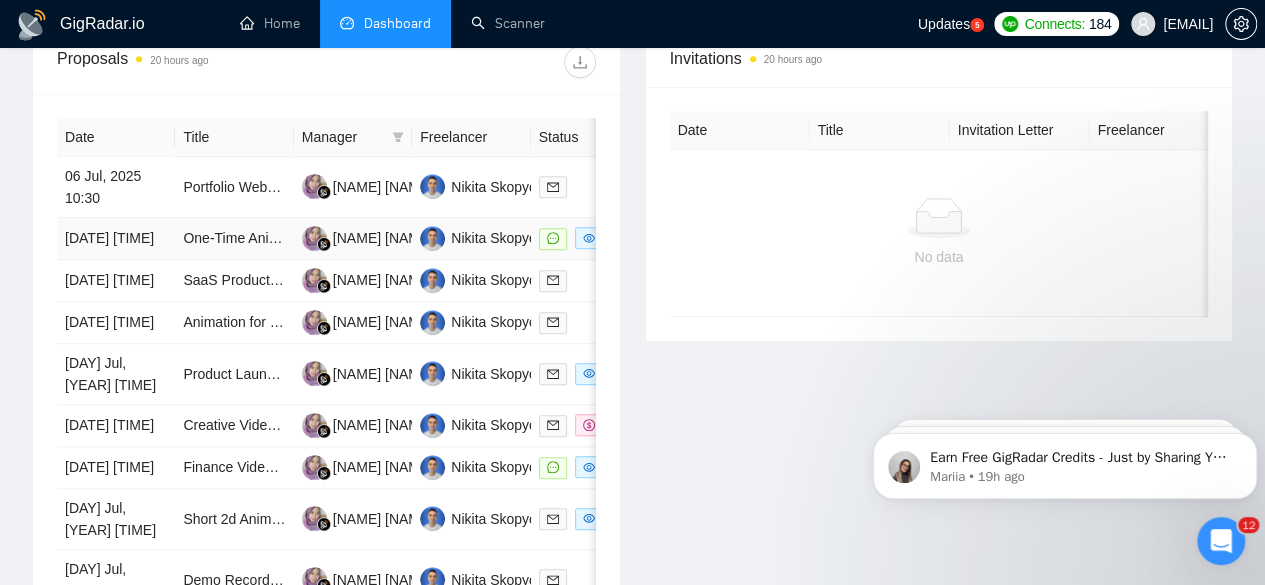 click on "[DATE] [TIME]" at bounding box center [116, 239] 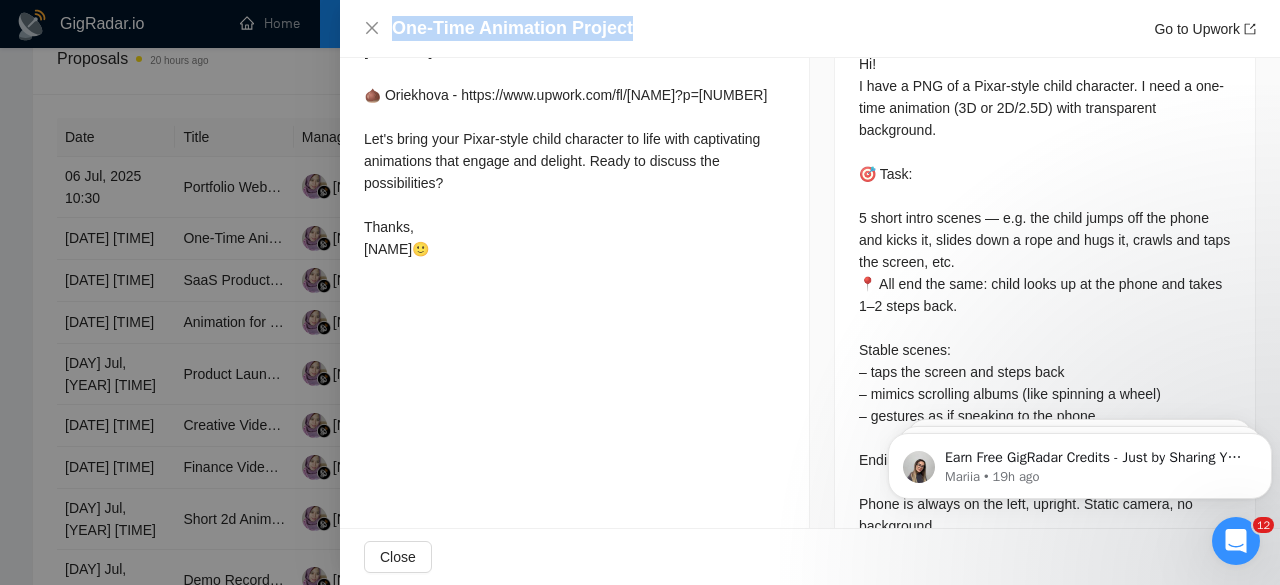 drag, startPoint x: 653, startPoint y: 23, endPoint x: 340, endPoint y: 41, distance: 313.51715 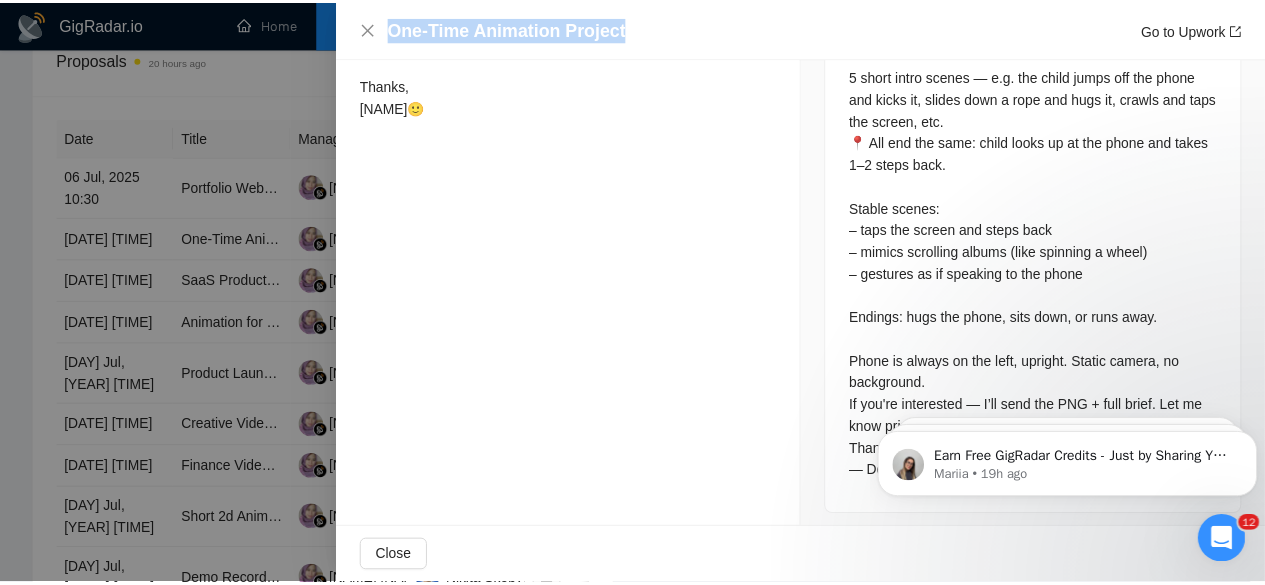 scroll, scrollTop: 1052, scrollLeft: 0, axis: vertical 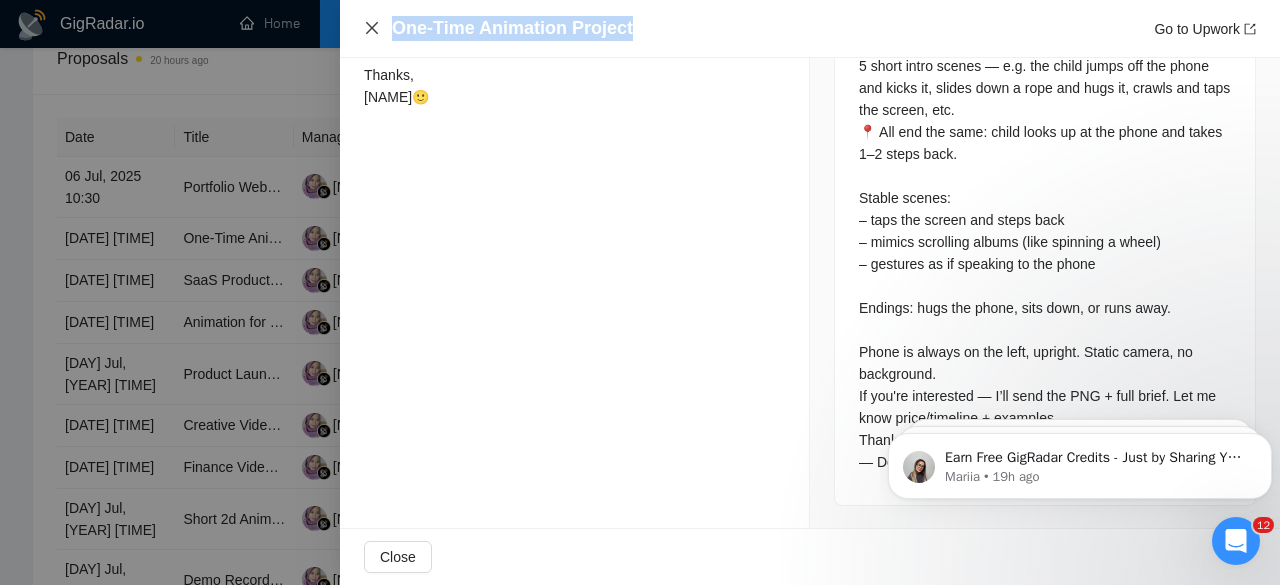 click 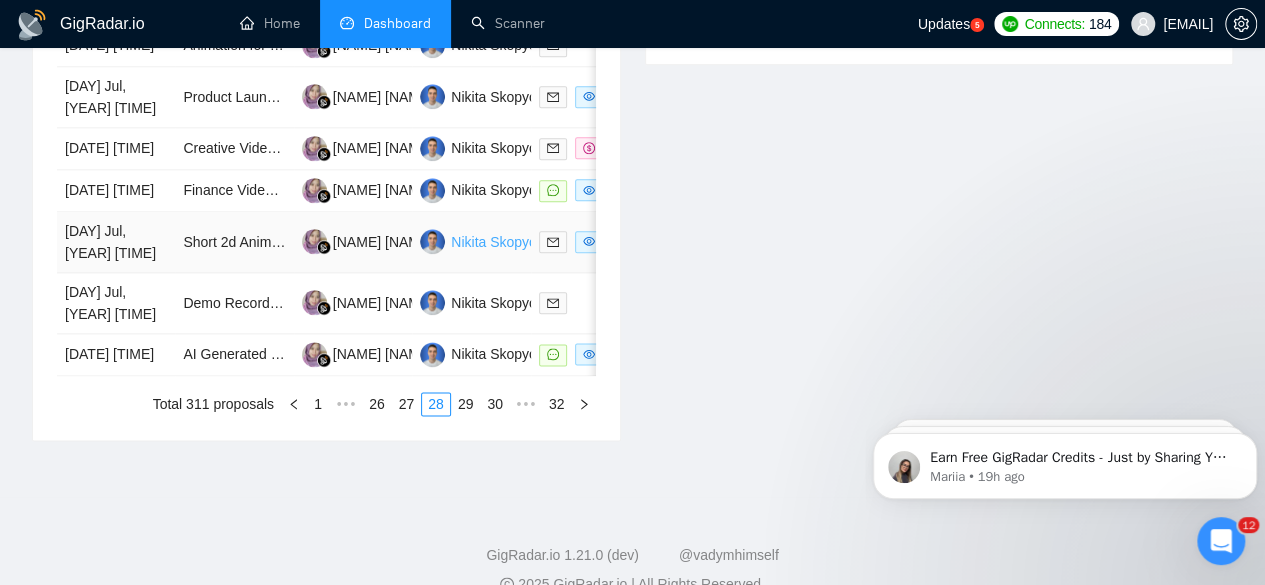 scroll, scrollTop: 1119, scrollLeft: 0, axis: vertical 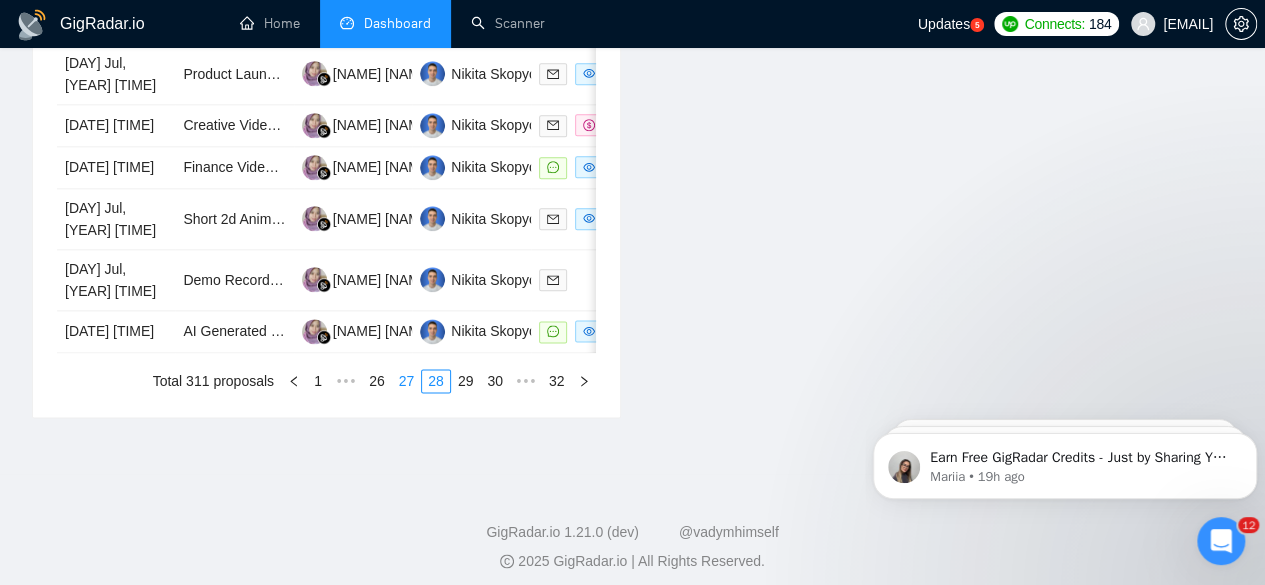 click on "27" at bounding box center [407, 381] 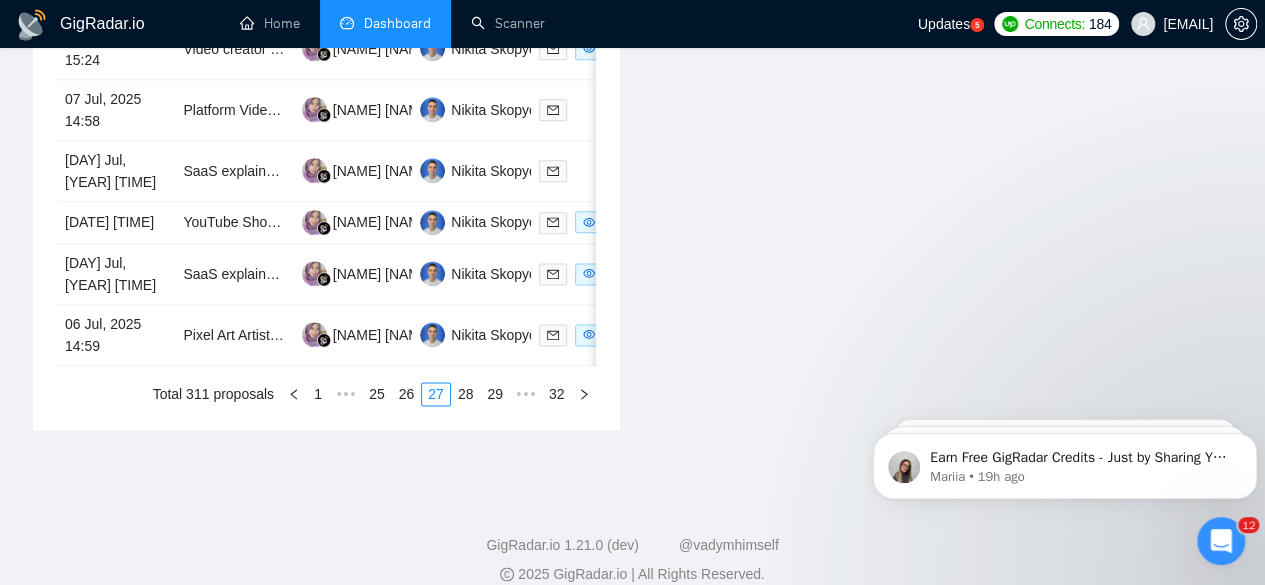 scroll, scrollTop: 1219, scrollLeft: 0, axis: vertical 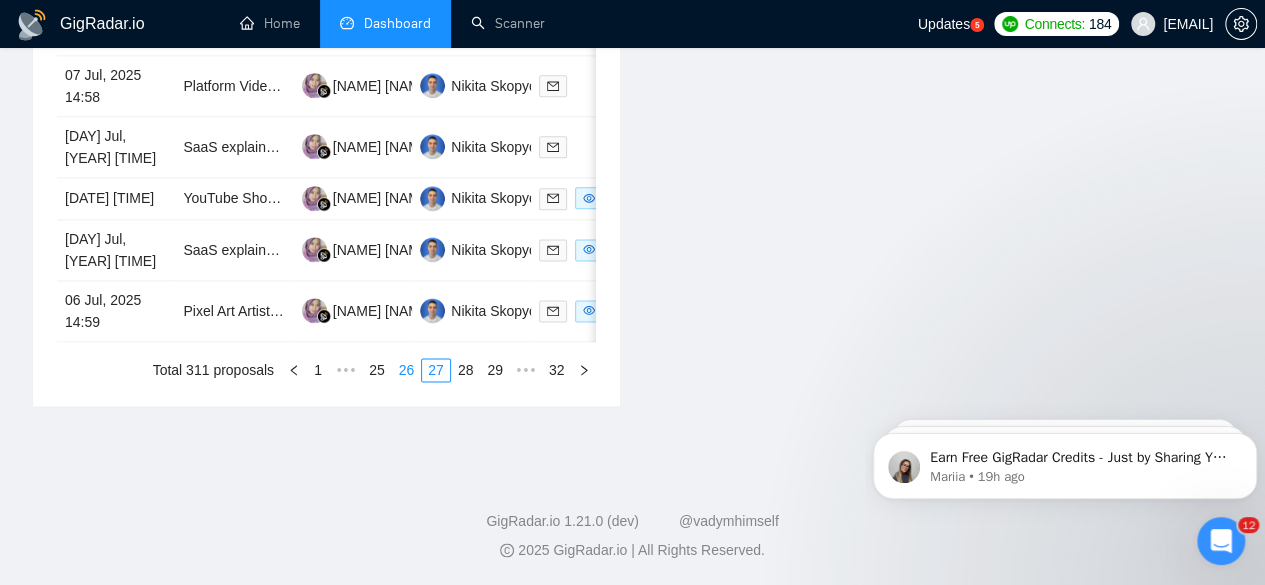 click on "26" at bounding box center (407, 370) 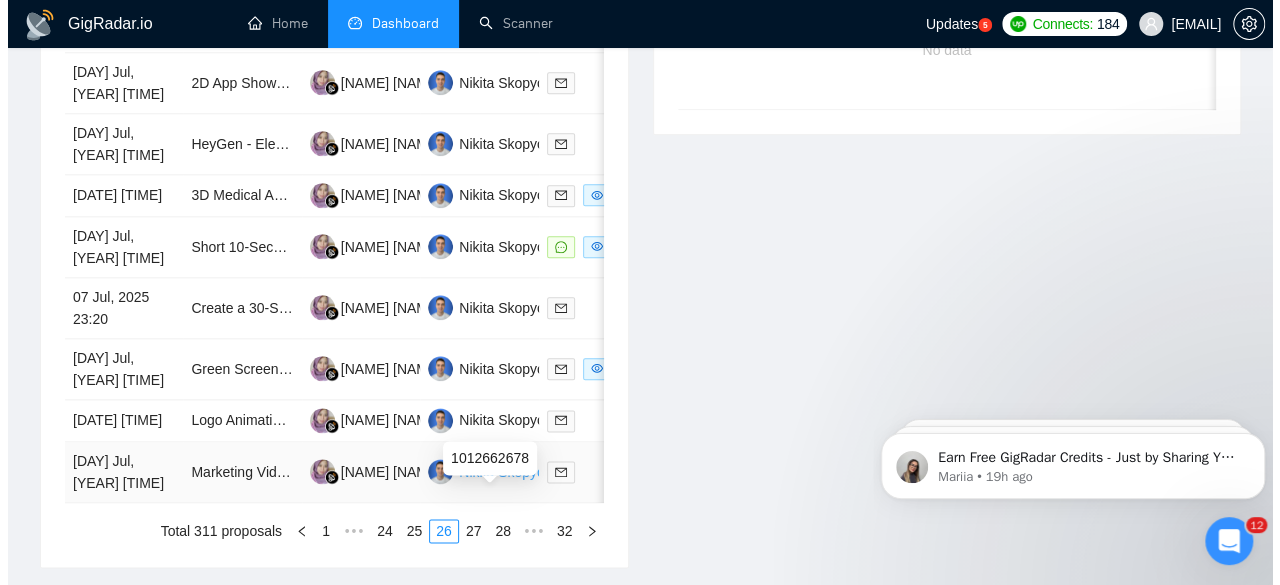 scroll, scrollTop: 1019, scrollLeft: 0, axis: vertical 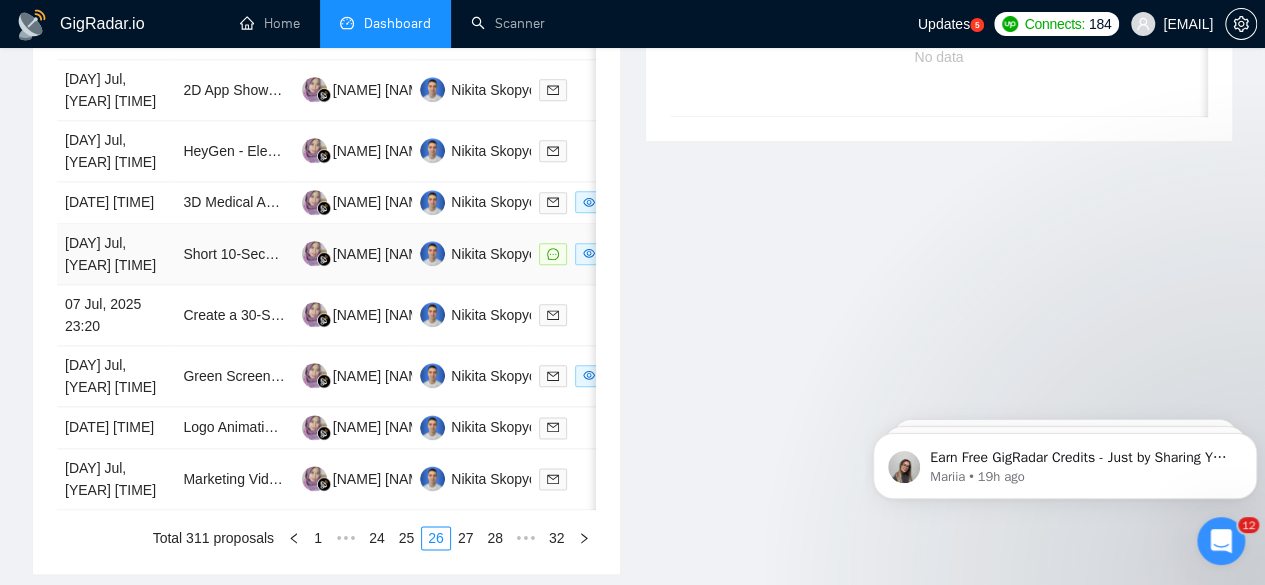 click on "[DAY] Jul, [YEAR] [TIME]" at bounding box center [116, 254] 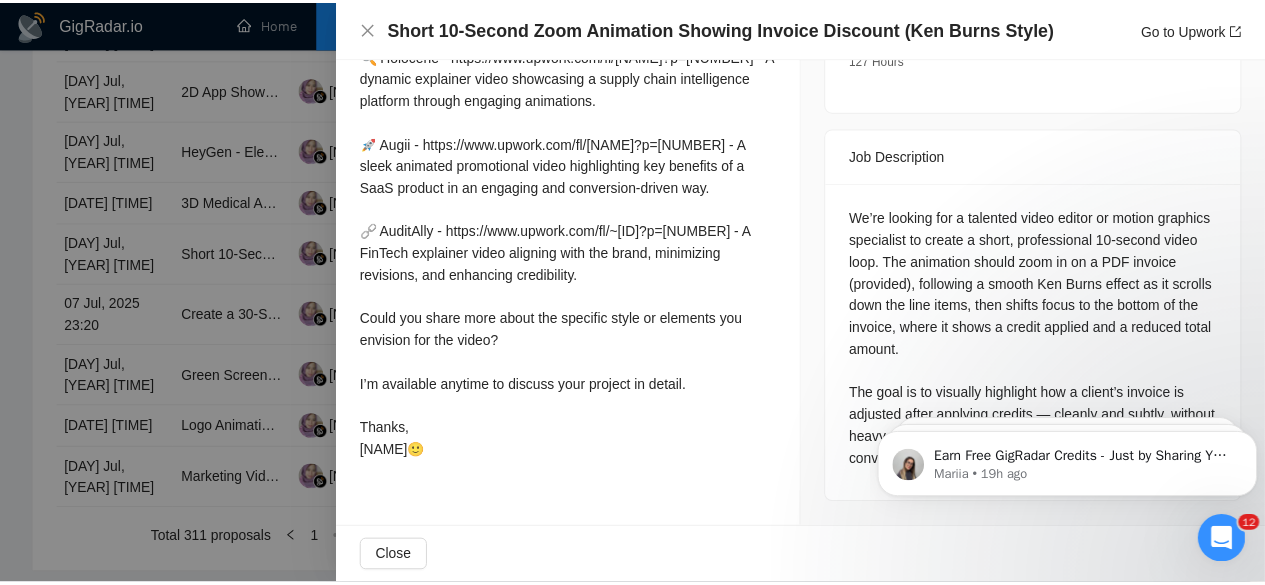 scroll, scrollTop: 718, scrollLeft: 0, axis: vertical 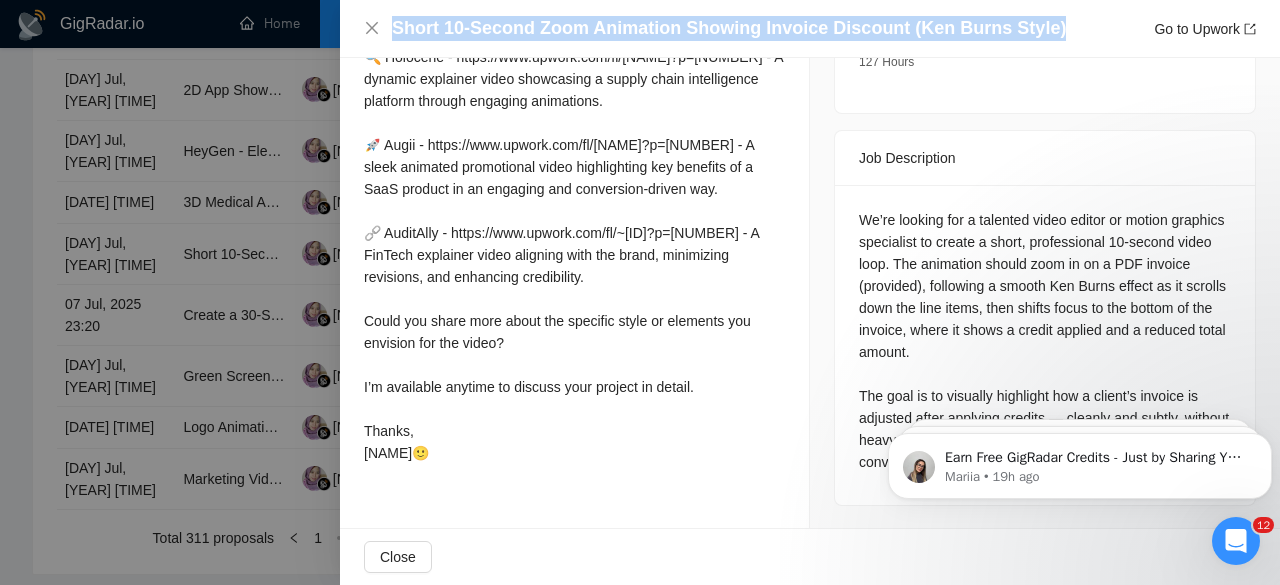 drag, startPoint x: 1034, startPoint y: 32, endPoint x: 390, endPoint y: 31, distance: 644.0008 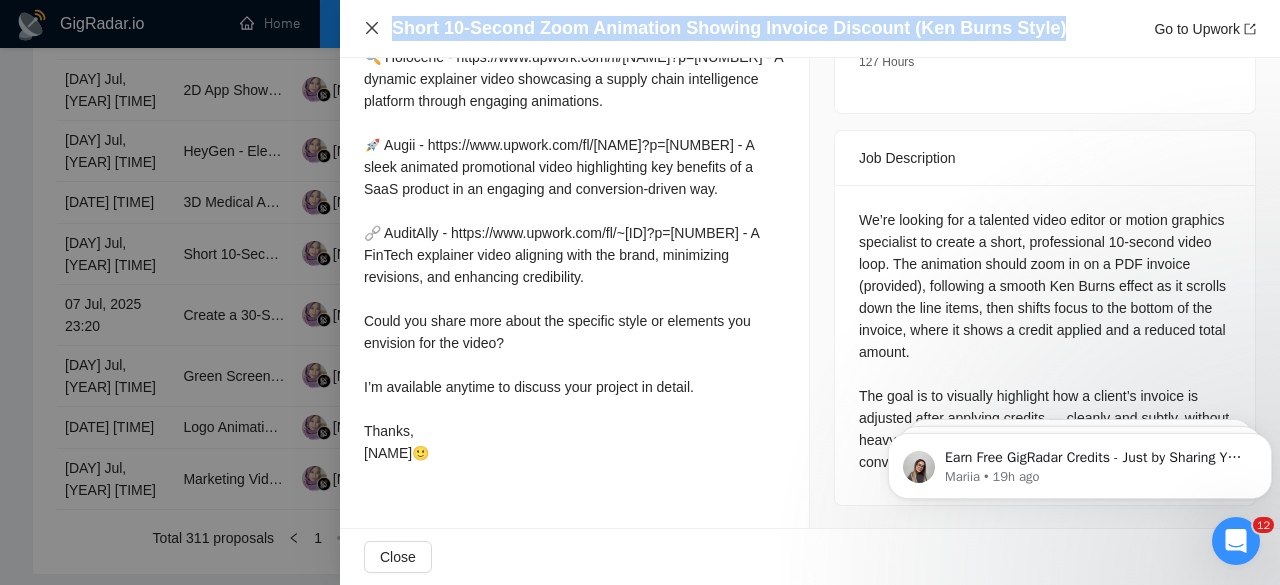 click 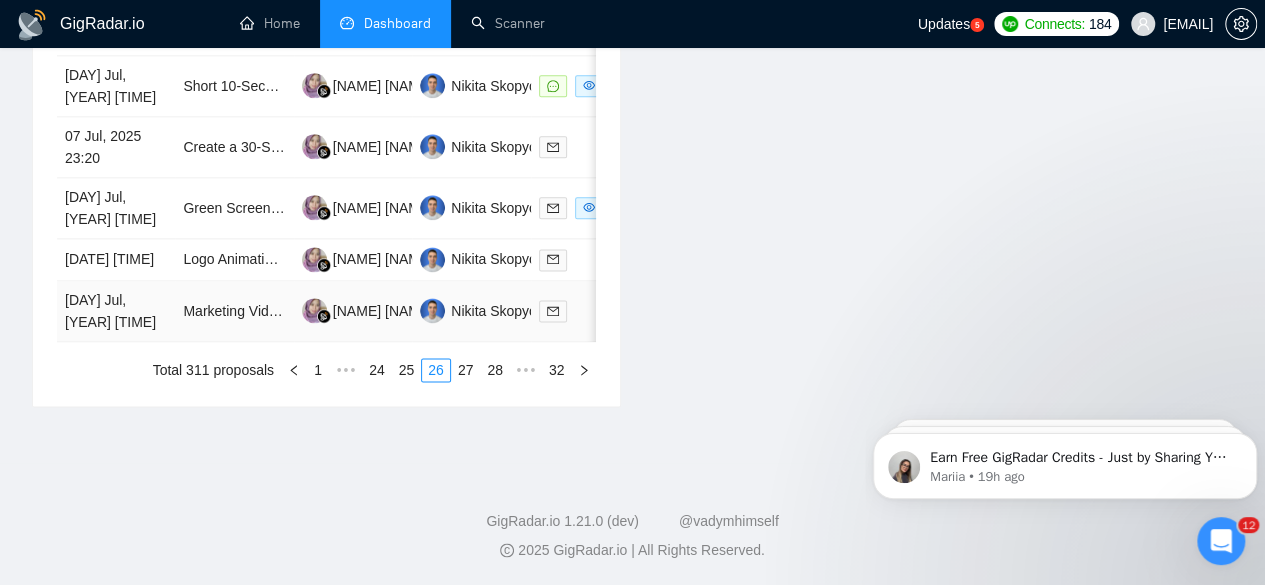 scroll, scrollTop: 1219, scrollLeft: 0, axis: vertical 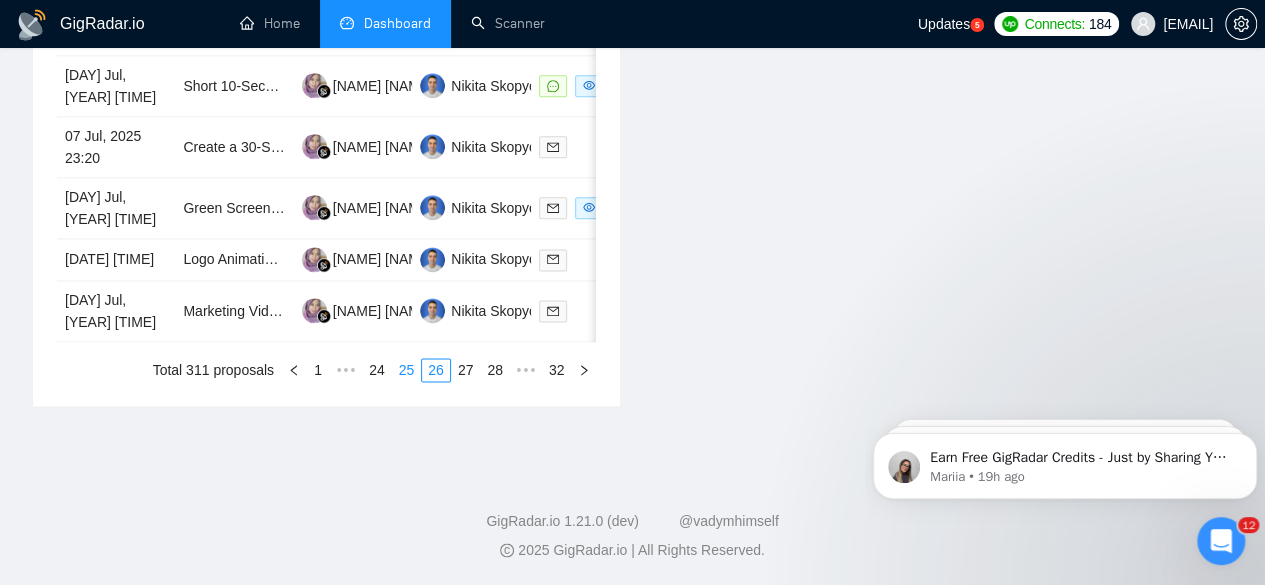 click on "25" at bounding box center (407, 370) 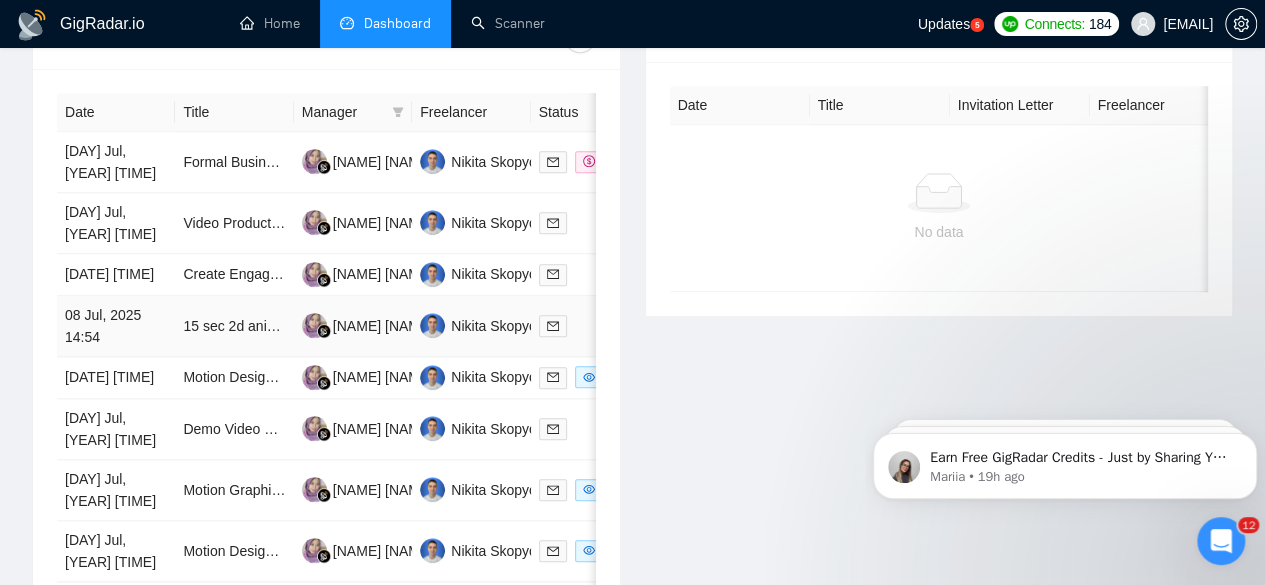 scroll, scrollTop: 1219, scrollLeft: 0, axis: vertical 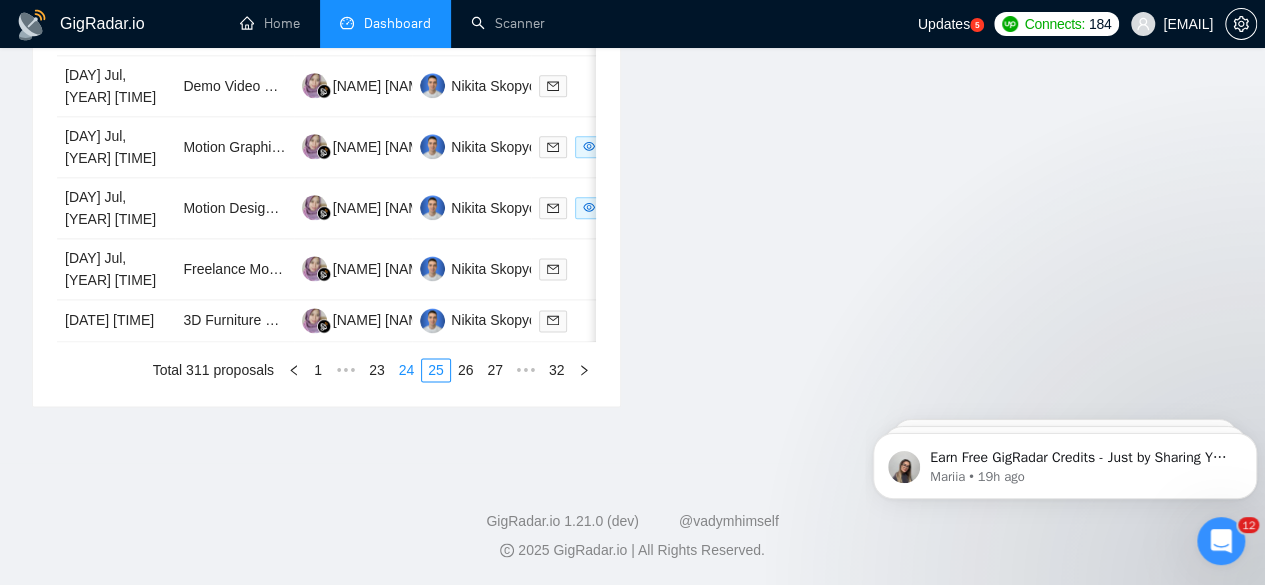 click on "24" at bounding box center [407, 370] 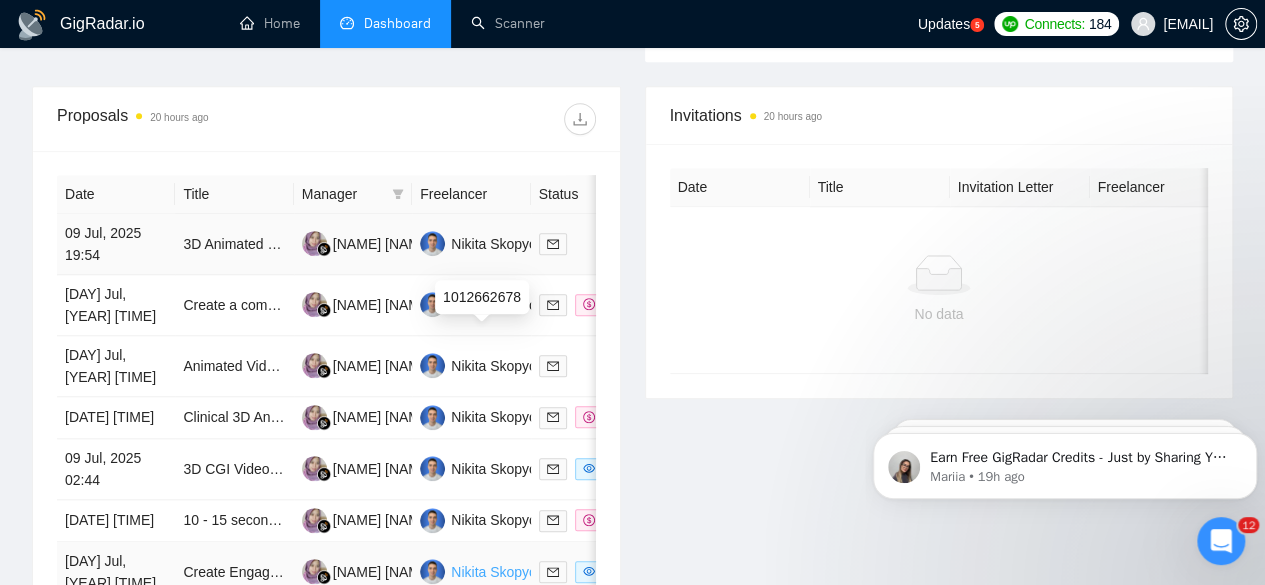scroll, scrollTop: 1219, scrollLeft: 0, axis: vertical 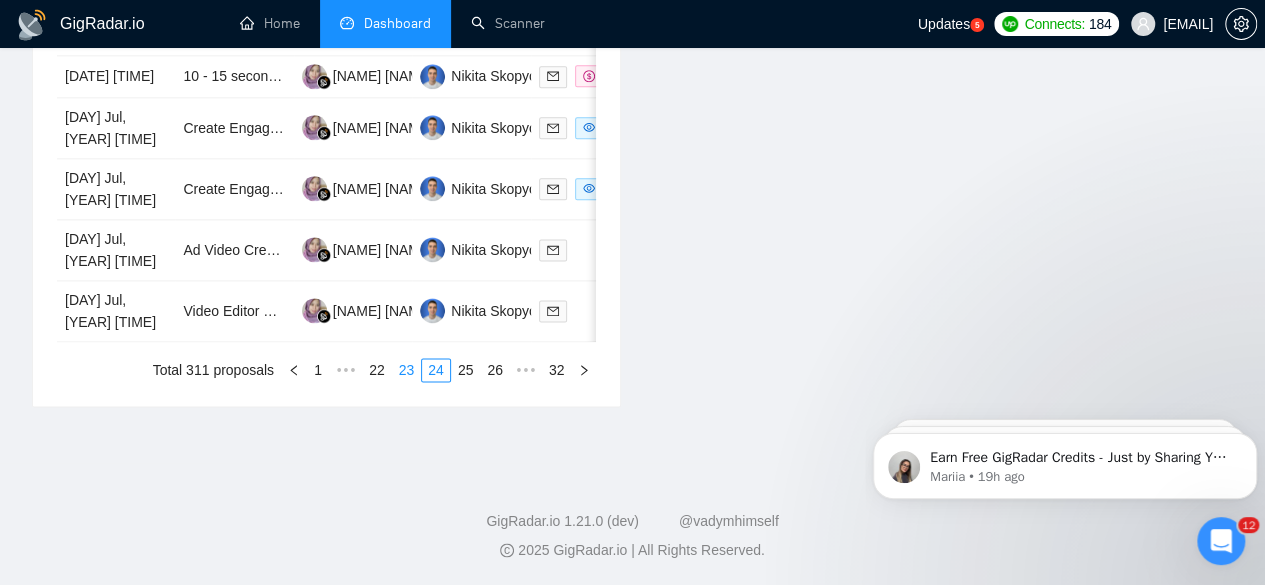 click on "23" at bounding box center (407, 370) 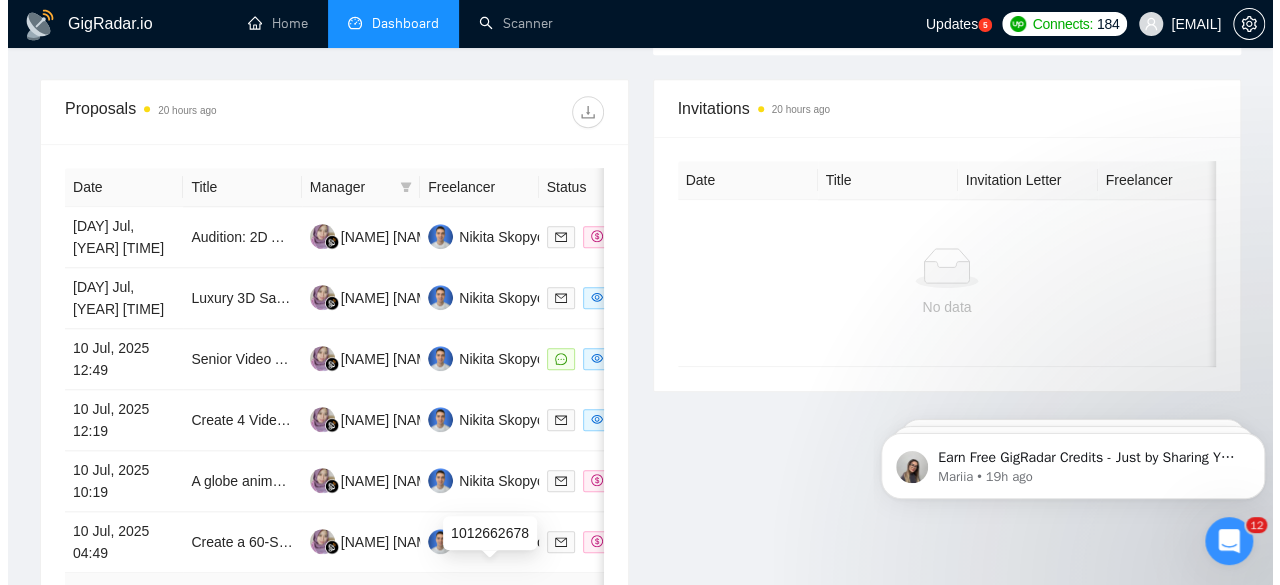 scroll, scrollTop: 719, scrollLeft: 0, axis: vertical 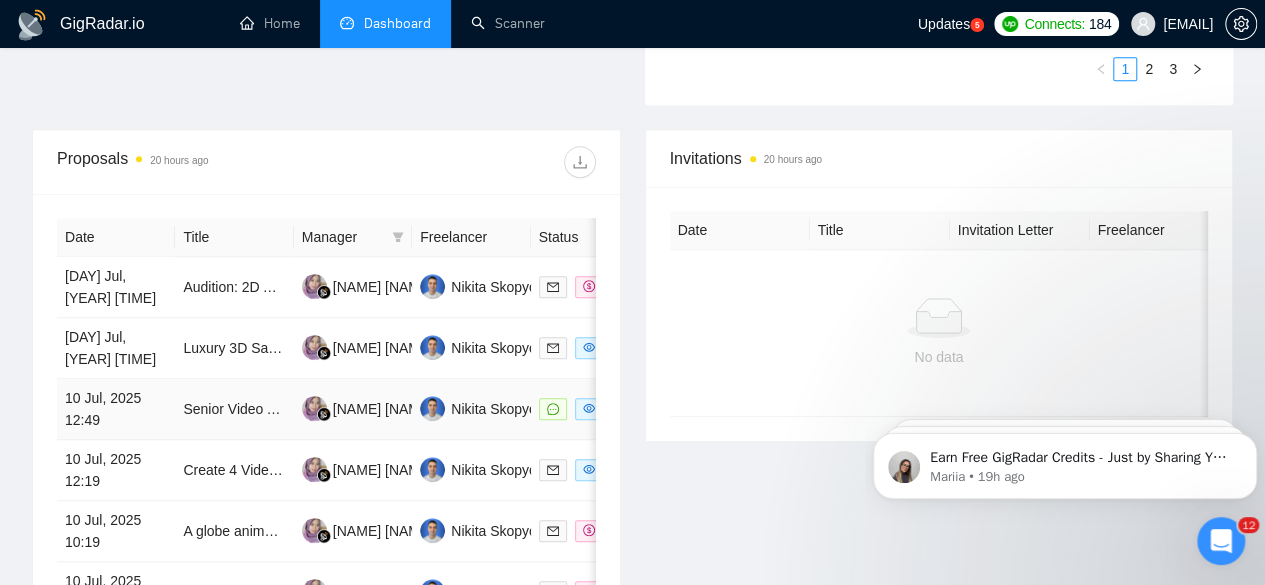 click on "10 Jul, 2025 12:49" at bounding box center [116, 409] 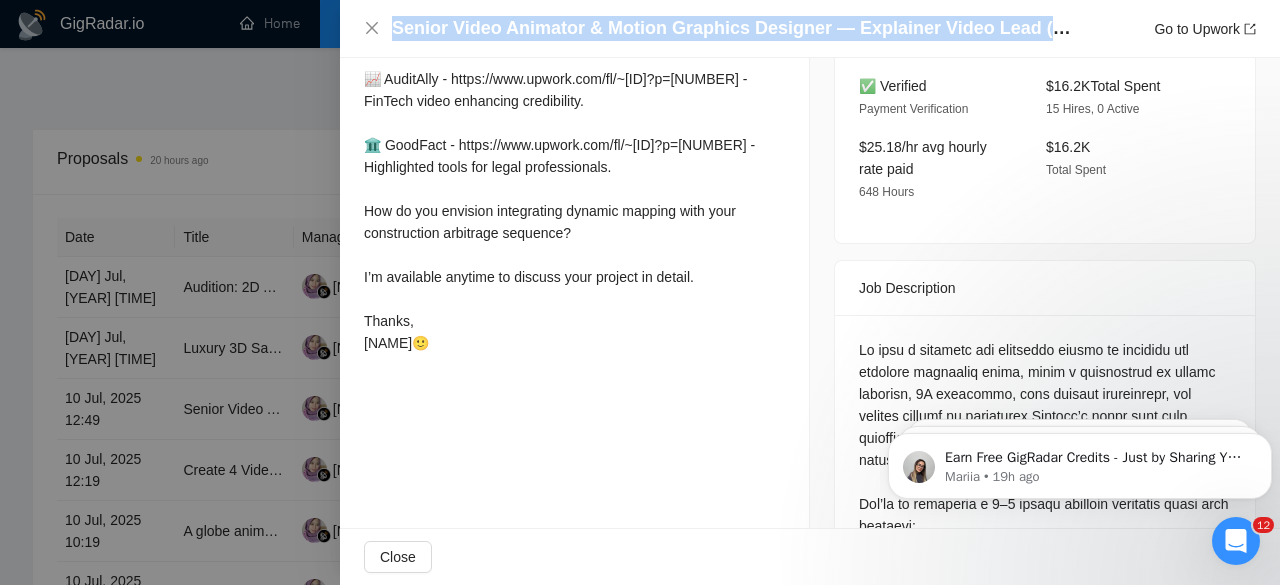 drag, startPoint x: 908, startPoint y: 33, endPoint x: 388, endPoint y: 26, distance: 520.0471 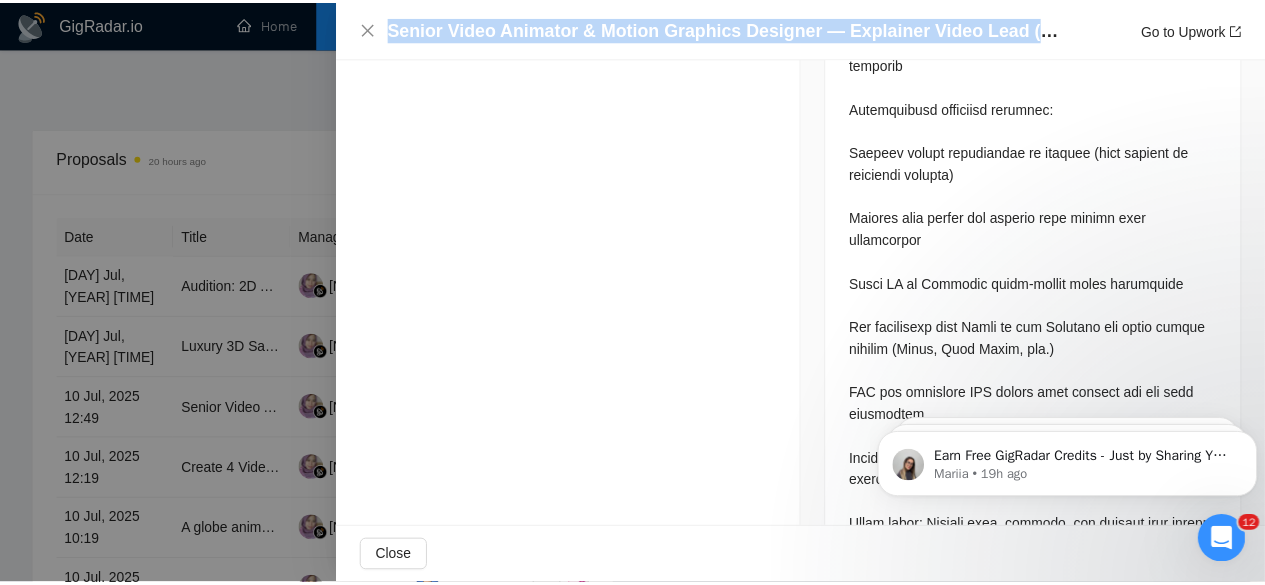 scroll, scrollTop: 1418, scrollLeft: 0, axis: vertical 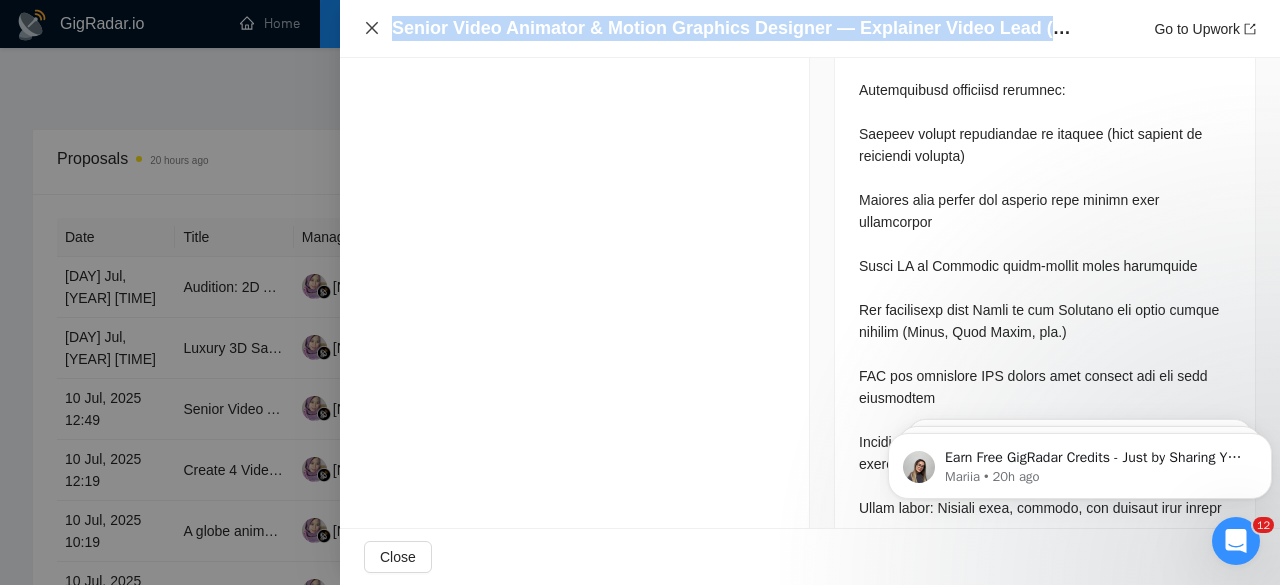 click 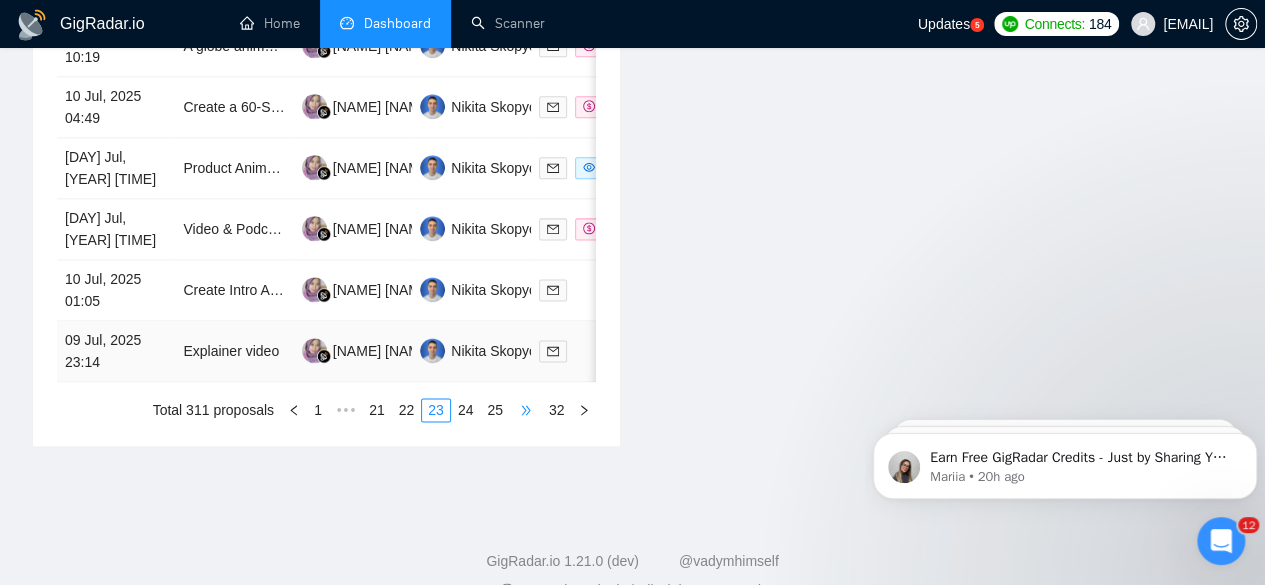 scroll, scrollTop: 1219, scrollLeft: 0, axis: vertical 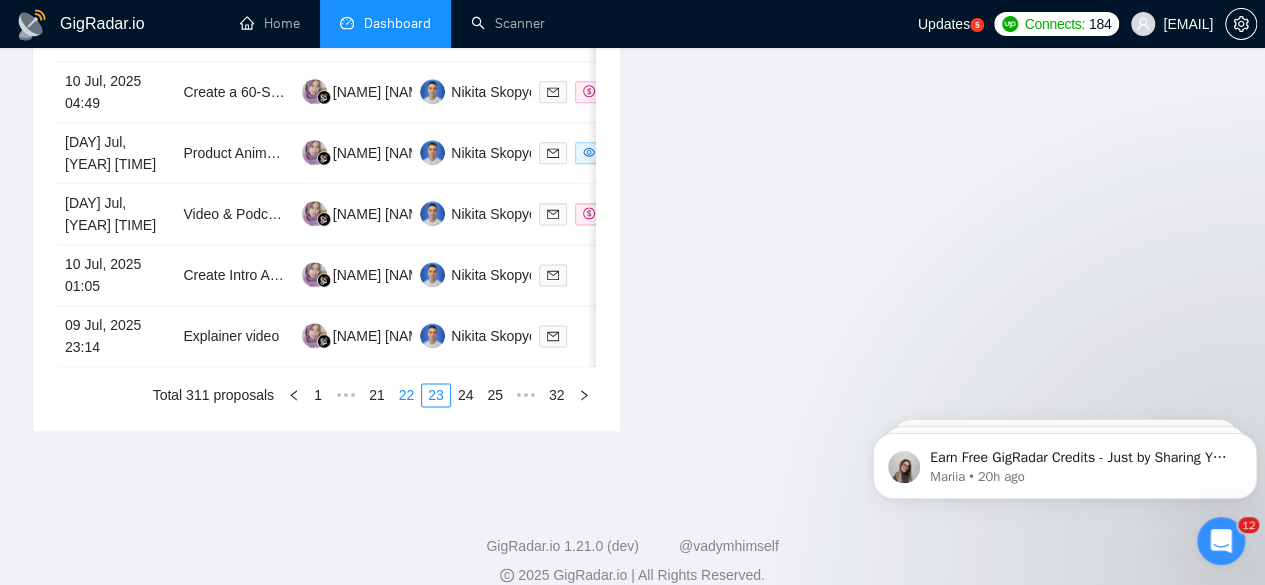 click on "22" at bounding box center [407, 395] 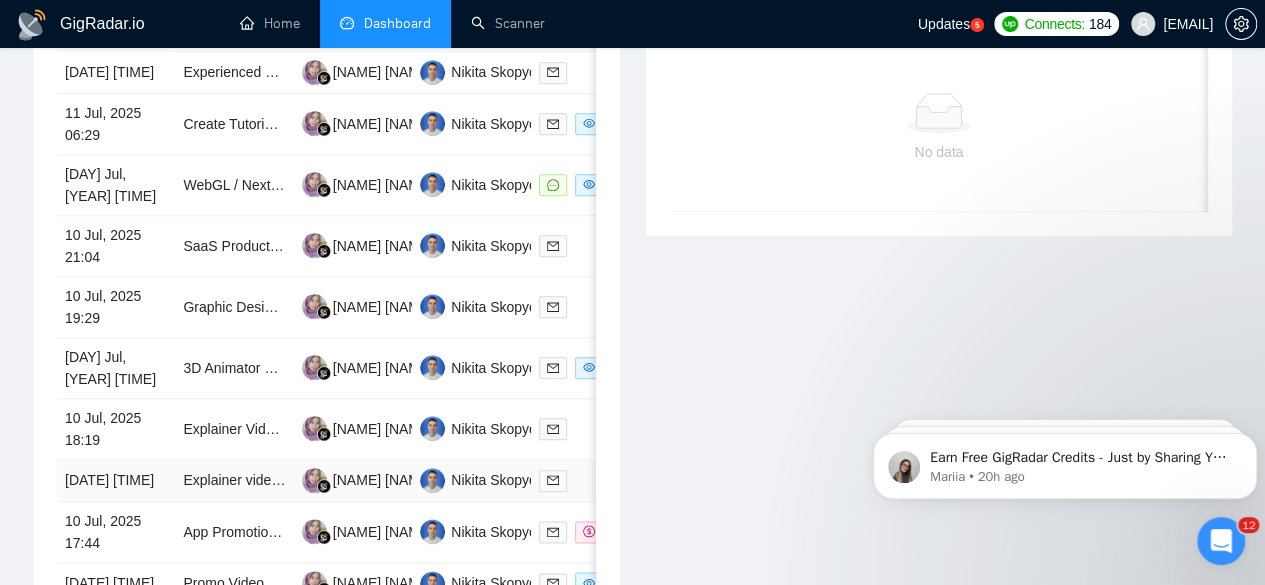 scroll, scrollTop: 919, scrollLeft: 0, axis: vertical 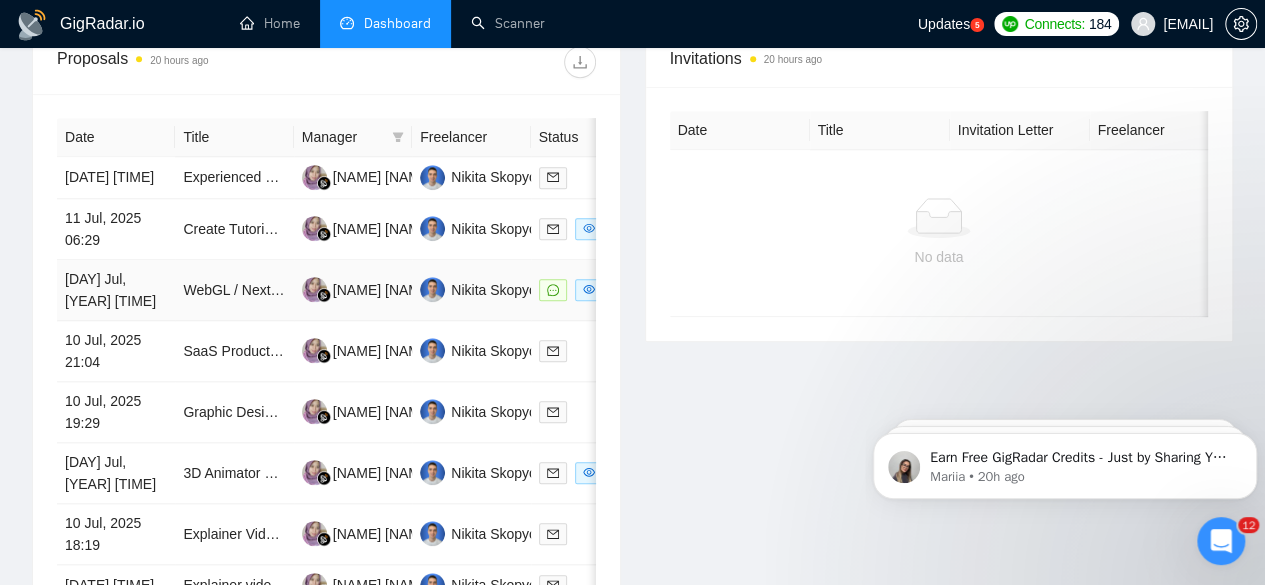 click on "[DAY] Jul, [YEAR] [TIME]" at bounding box center (116, 290) 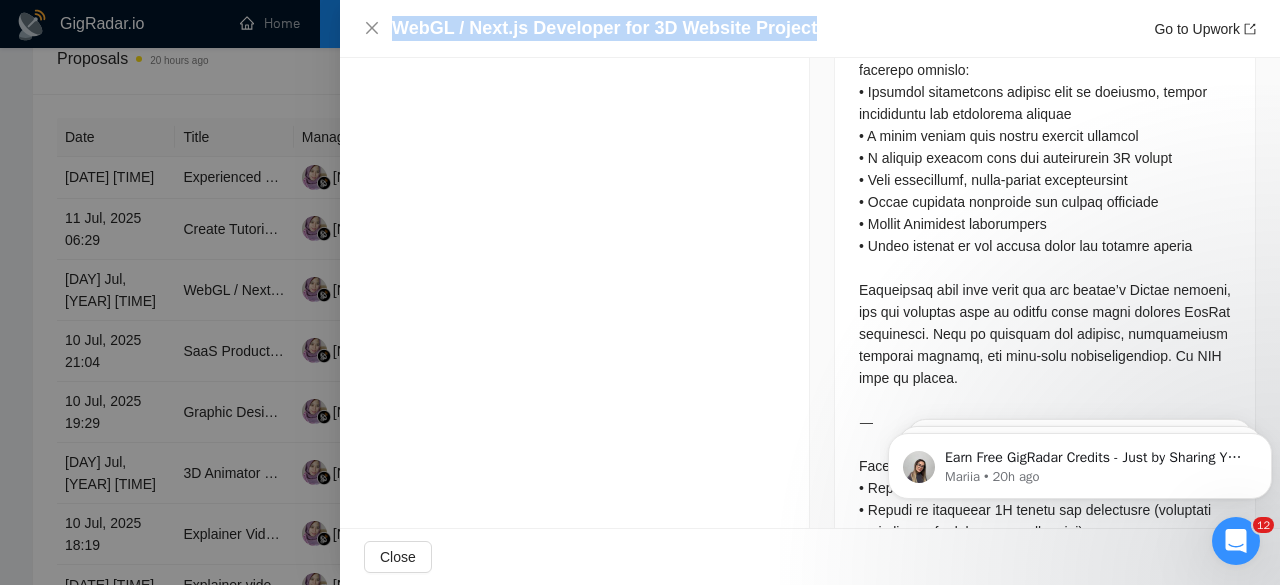 drag, startPoint x: 812, startPoint y: 26, endPoint x: 389, endPoint y: 29, distance: 423.01065 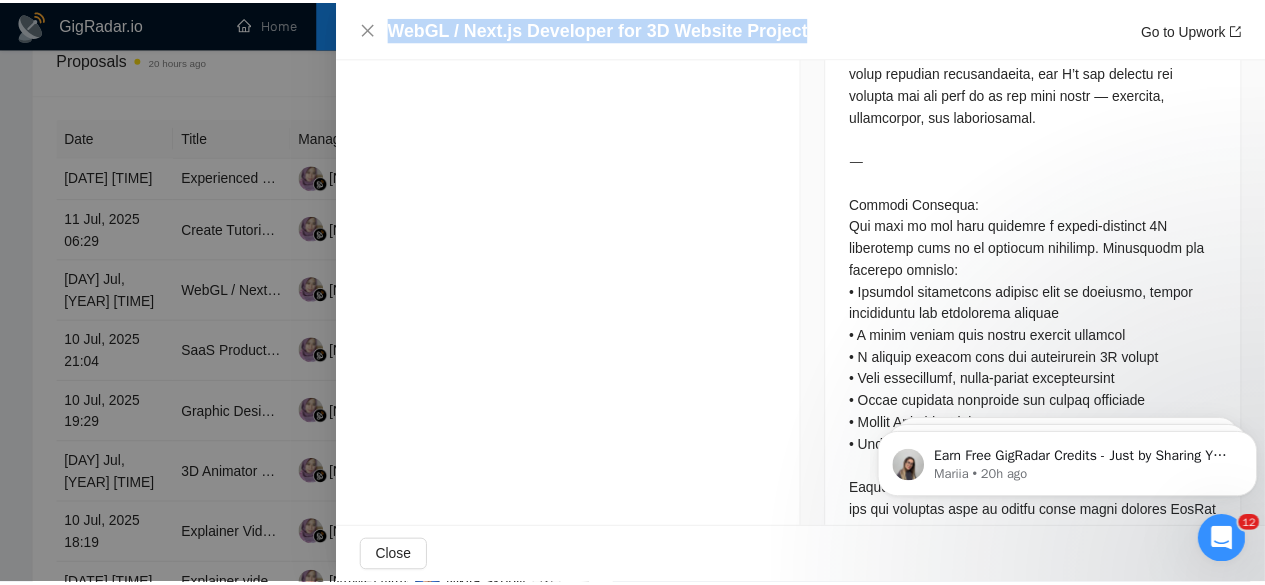 scroll, scrollTop: 1118, scrollLeft: 0, axis: vertical 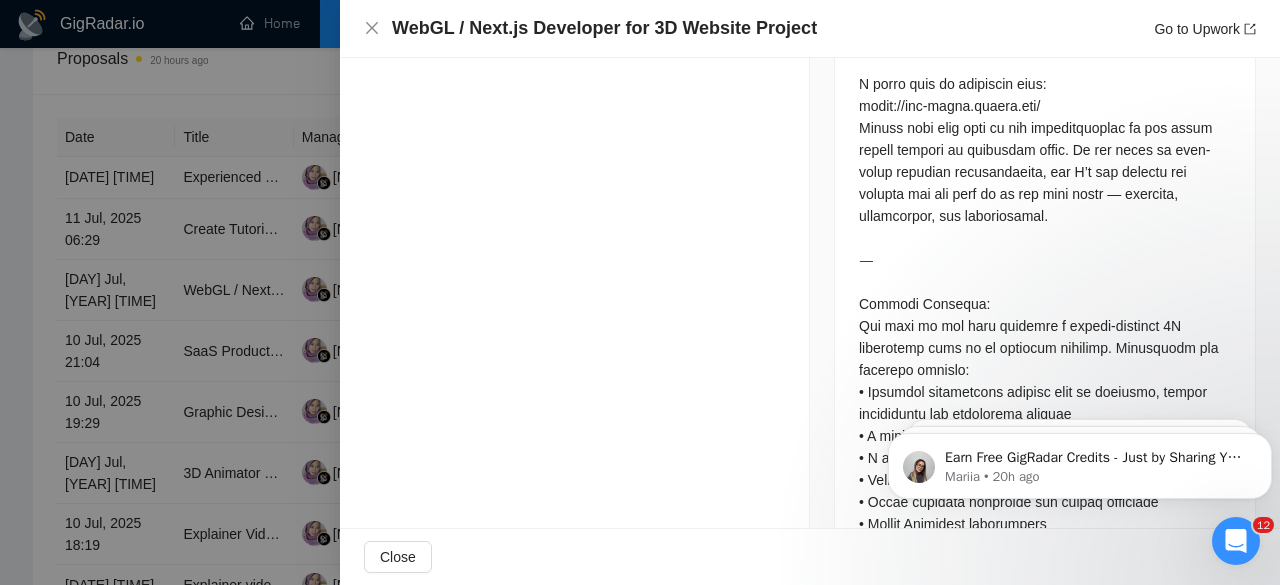 click on "WebGL / Next.js Developer for 3D Website Project Go to Upwork" at bounding box center (810, 28) 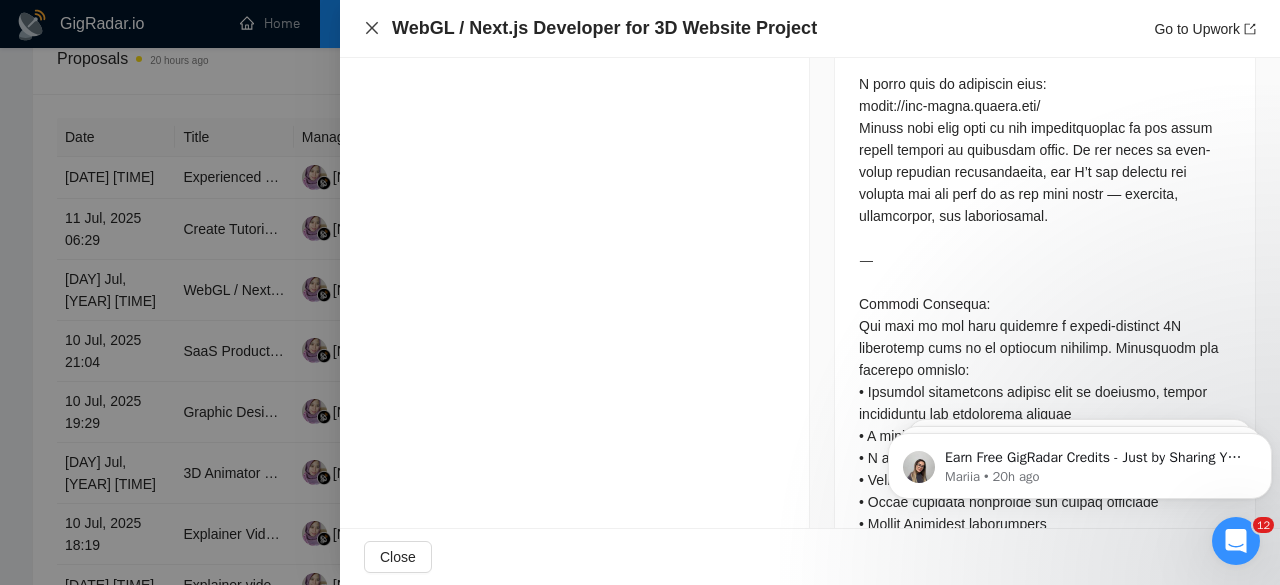 click 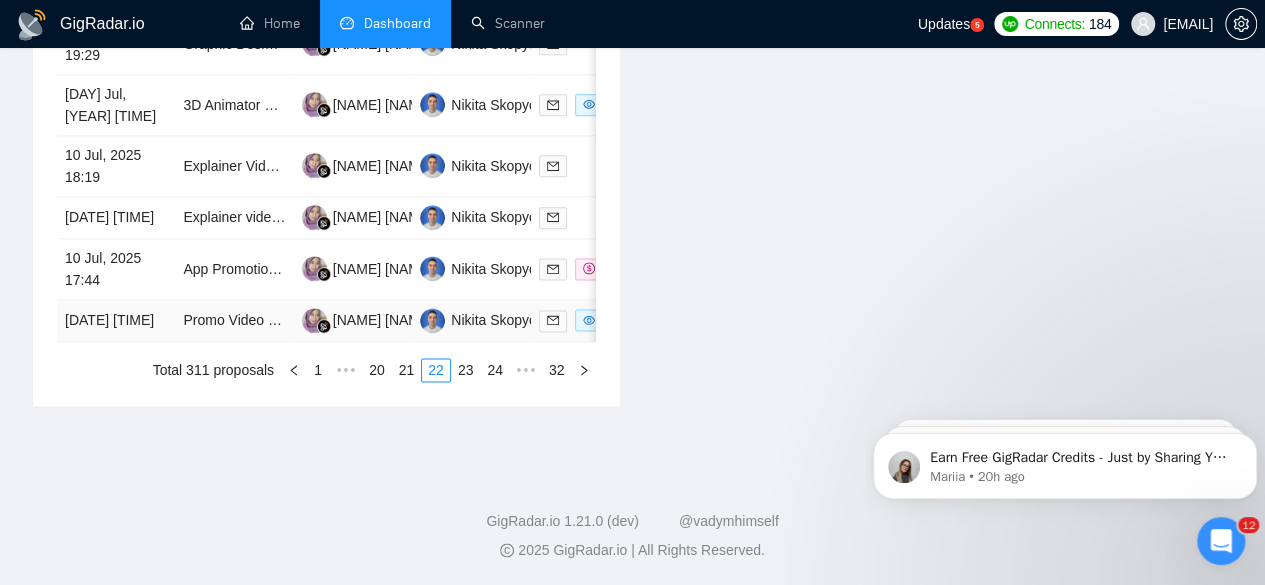 scroll, scrollTop: 1219, scrollLeft: 0, axis: vertical 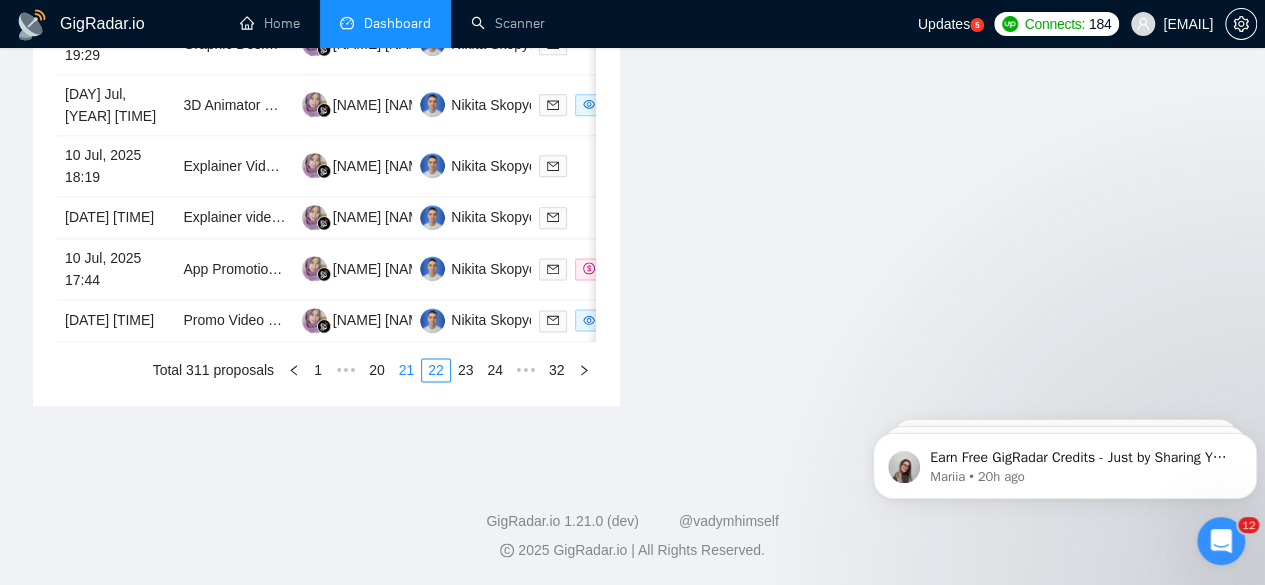 click on "21" at bounding box center [407, 370] 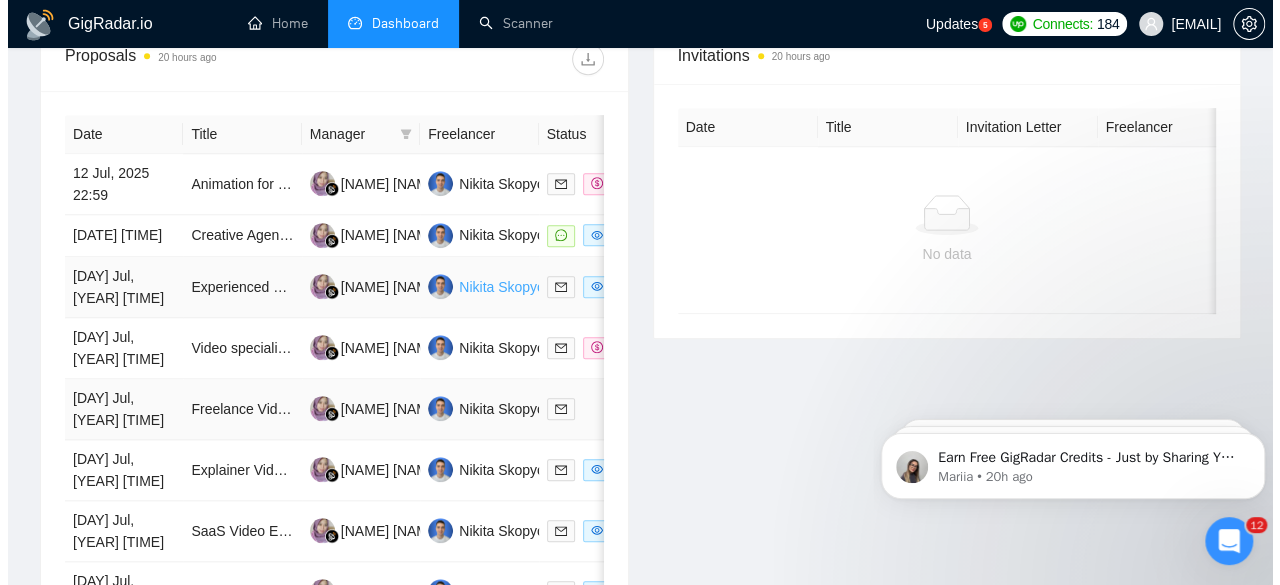 scroll, scrollTop: 819, scrollLeft: 0, axis: vertical 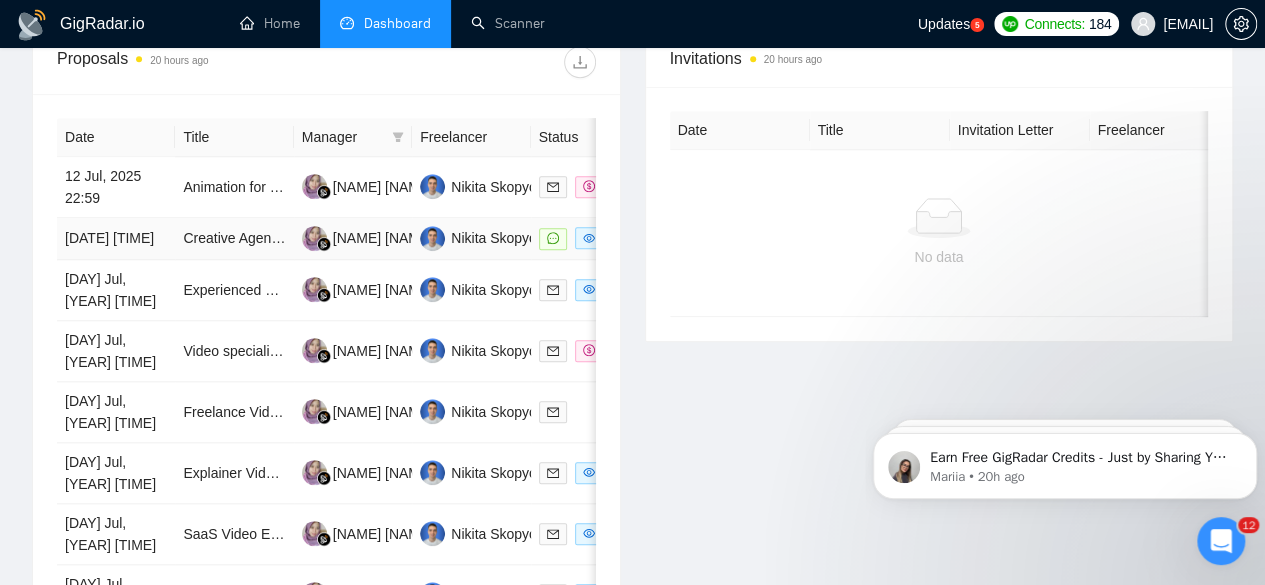 click on "[DATE] [TIME]" at bounding box center (116, 239) 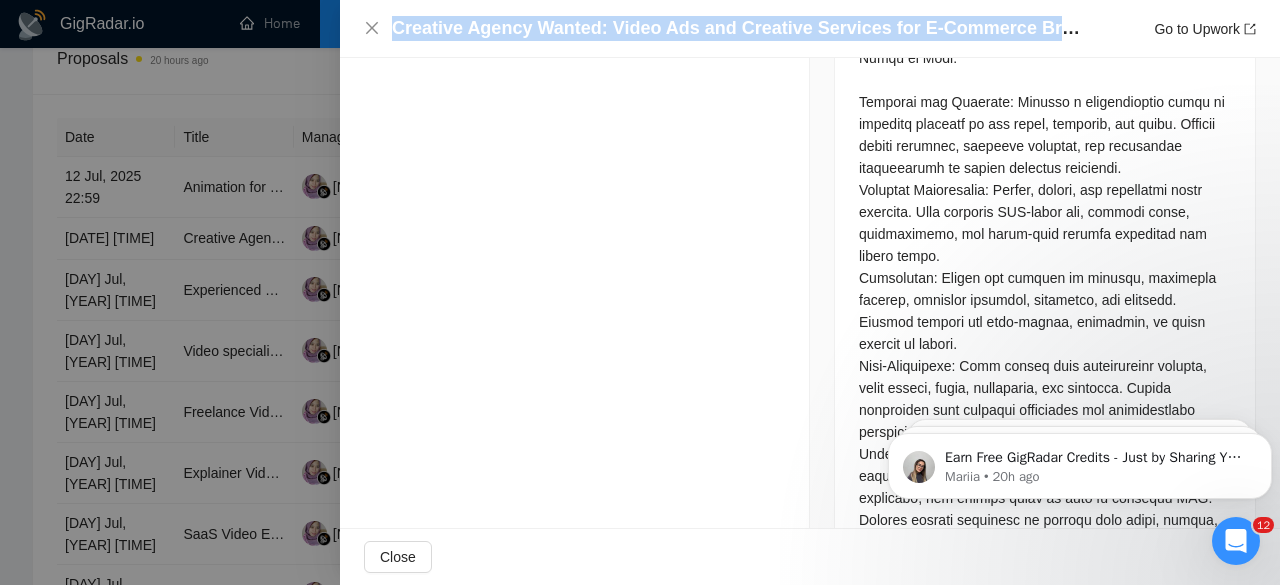 drag, startPoint x: 1068, startPoint y: 32, endPoint x: 389, endPoint y: 33, distance: 679.00073 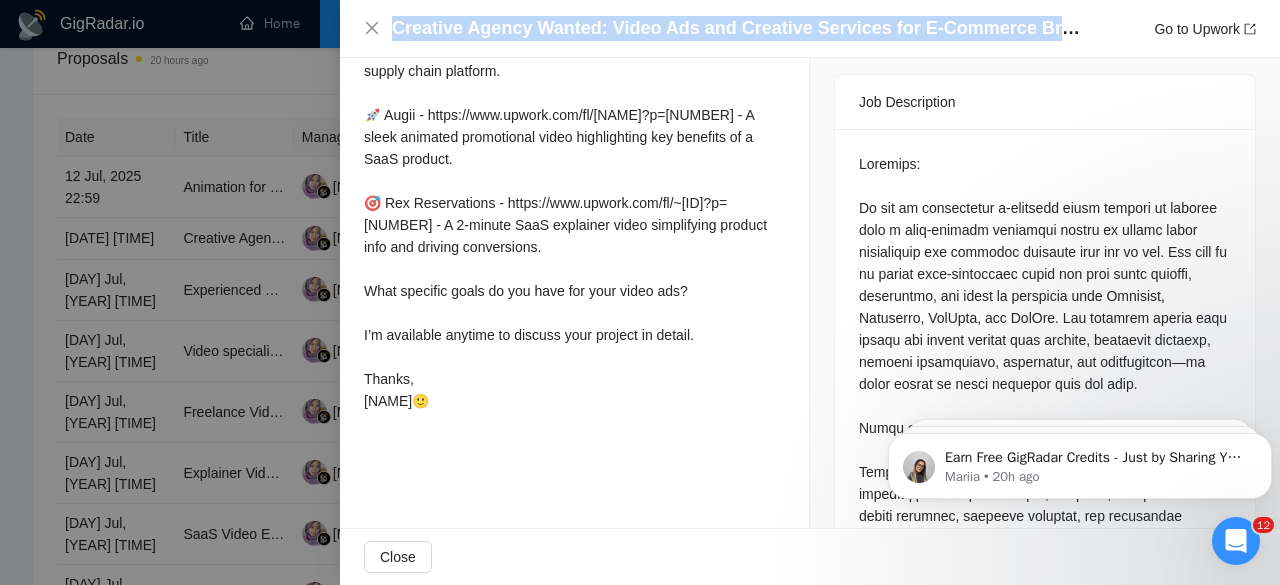 scroll, scrollTop: 718, scrollLeft: 0, axis: vertical 